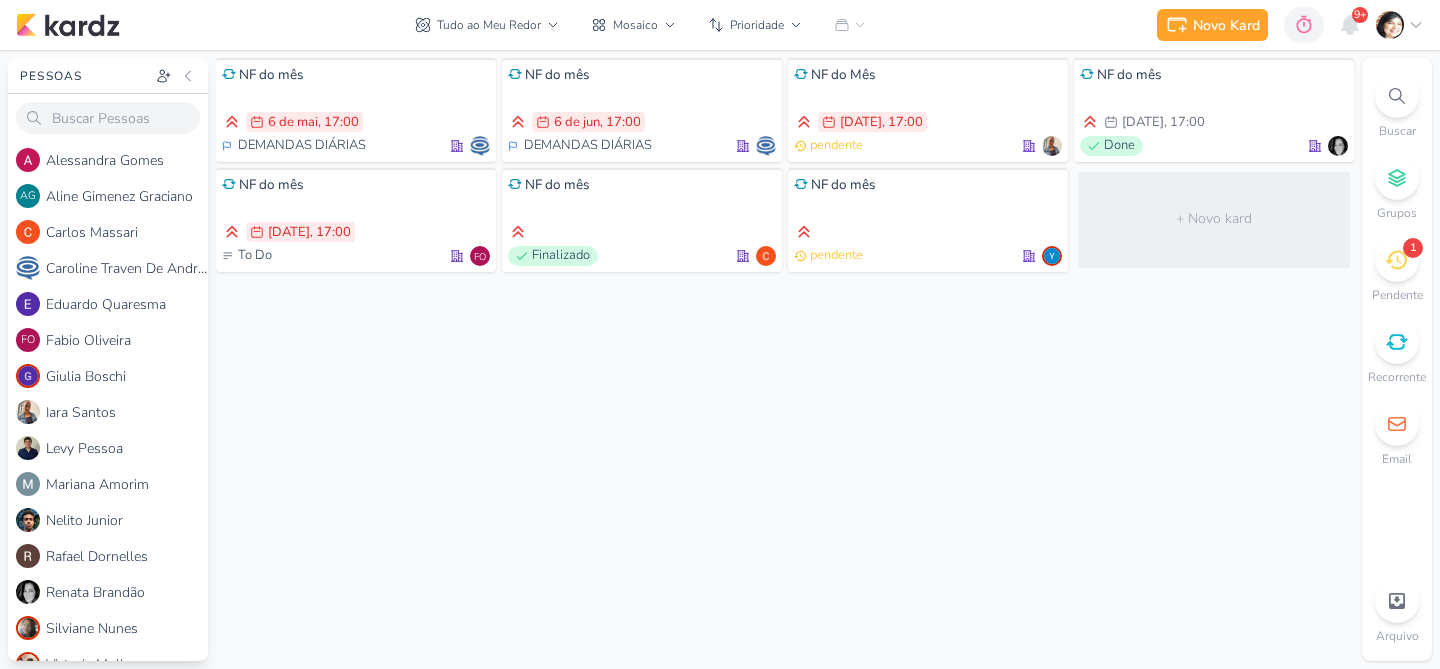 scroll, scrollTop: 0, scrollLeft: 0, axis: both 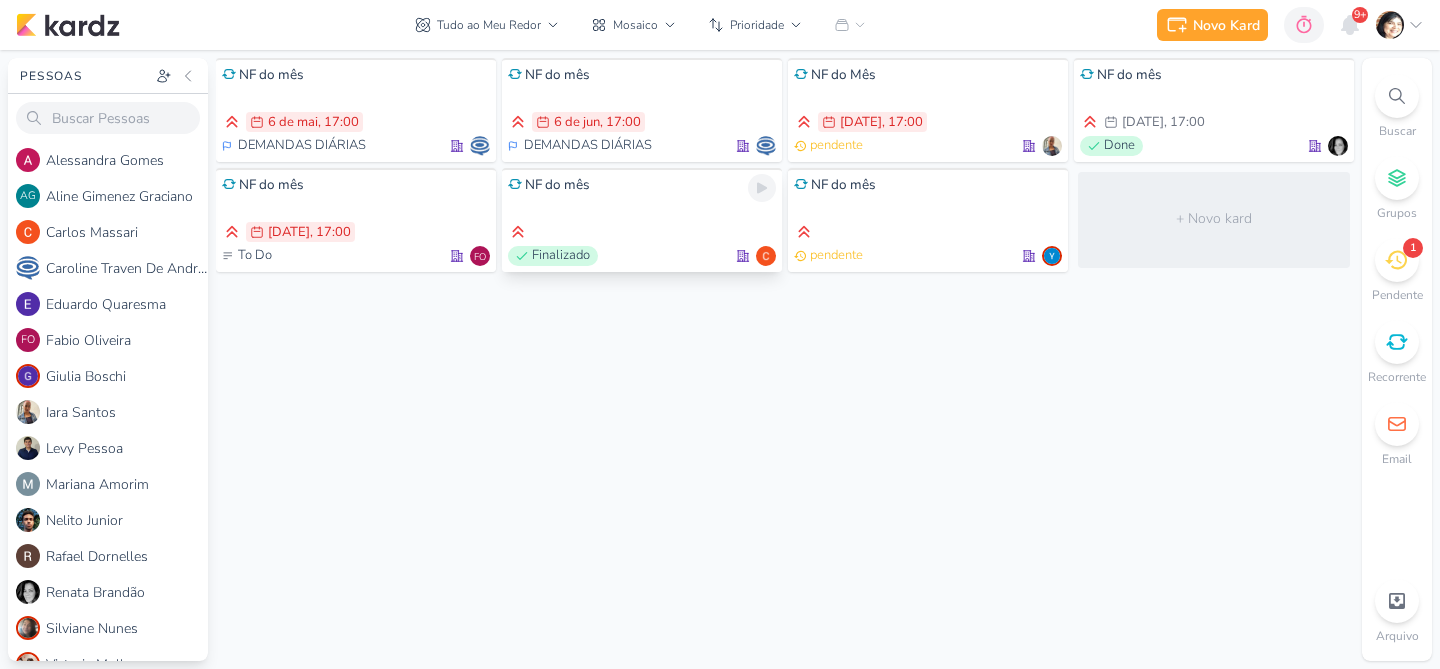 click on "NF do mês
Finalizado" at bounding box center [642, 220] 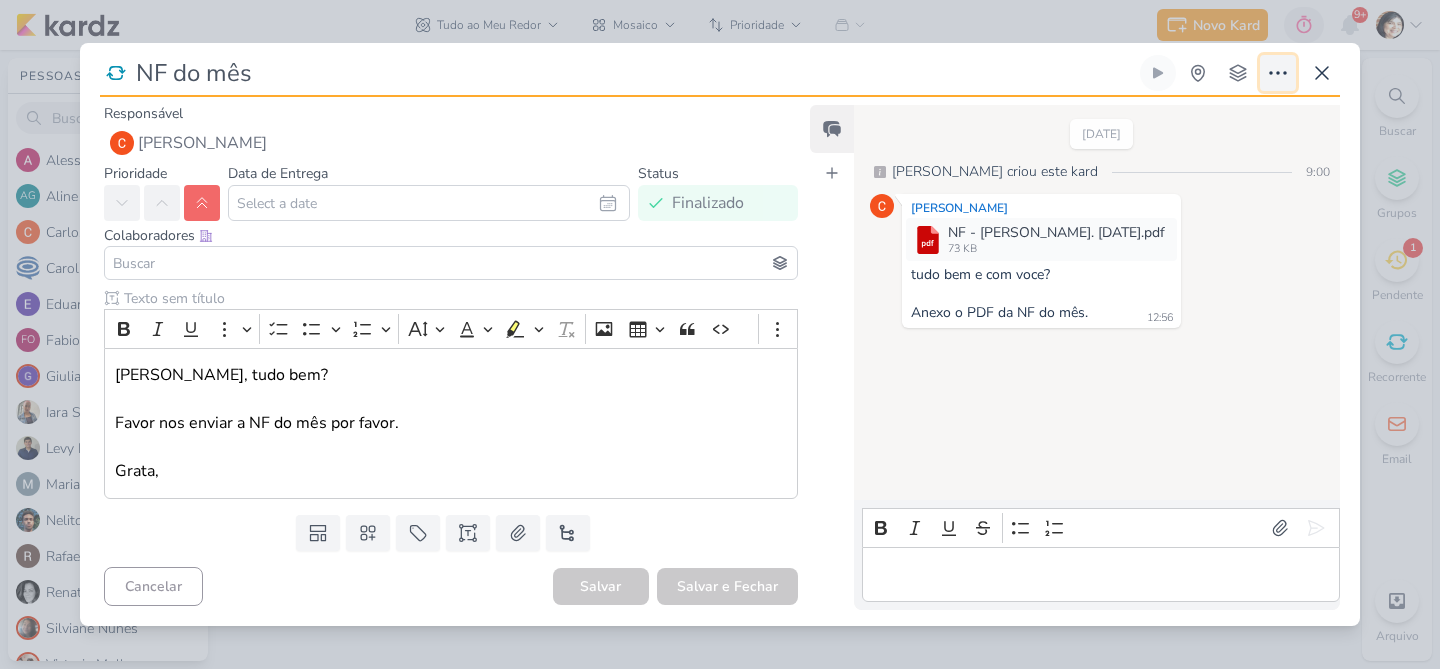 click 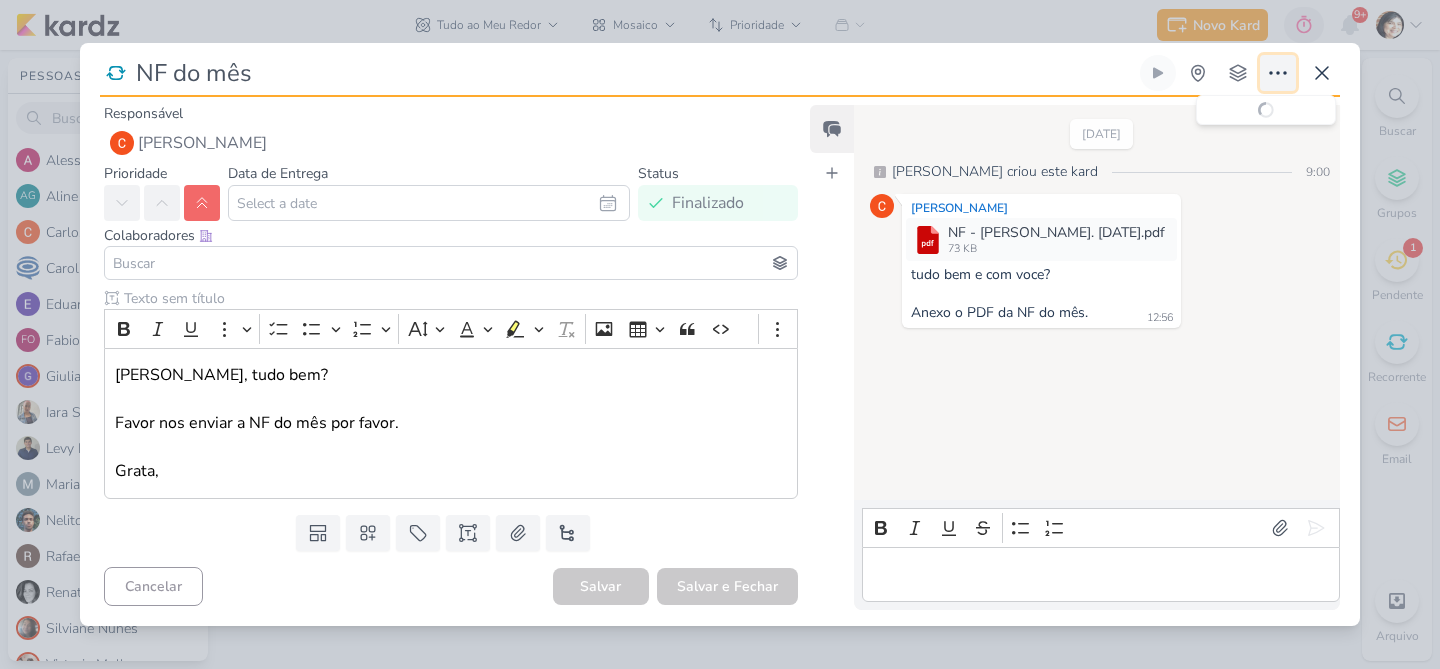 type 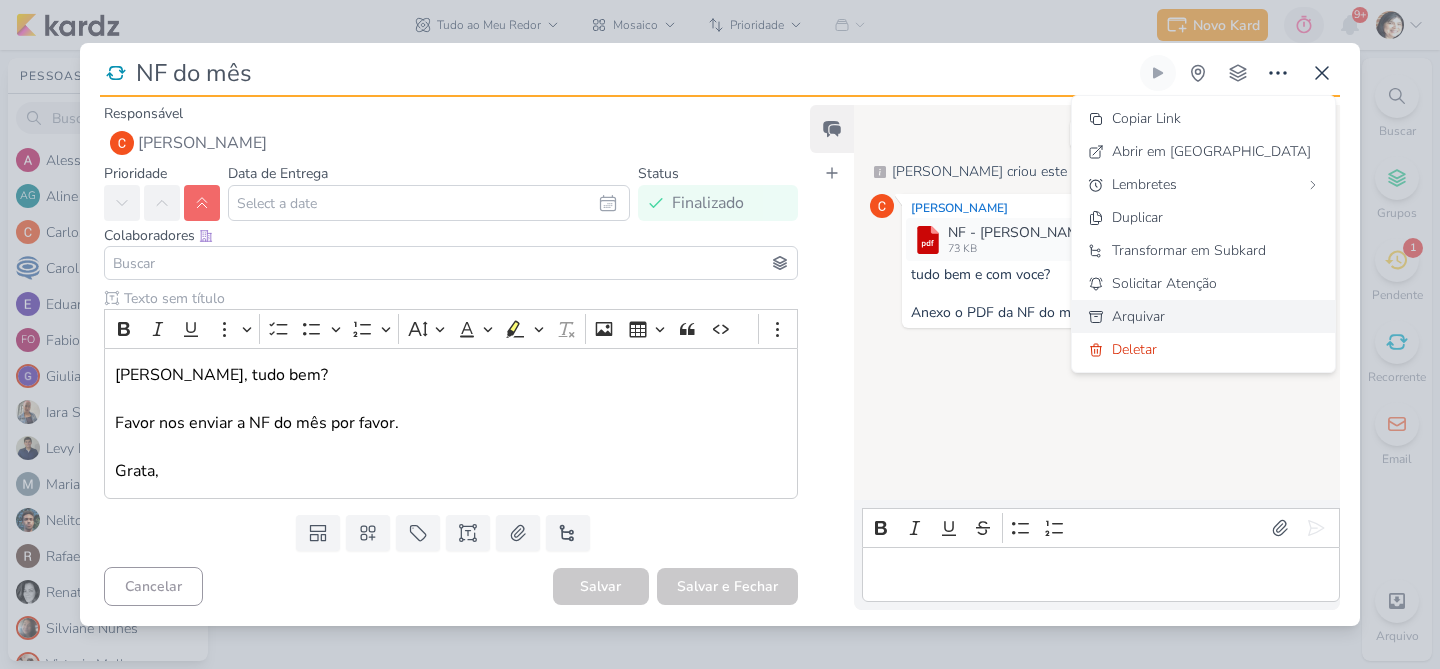 click on "Arquivar" at bounding box center (1138, 316) 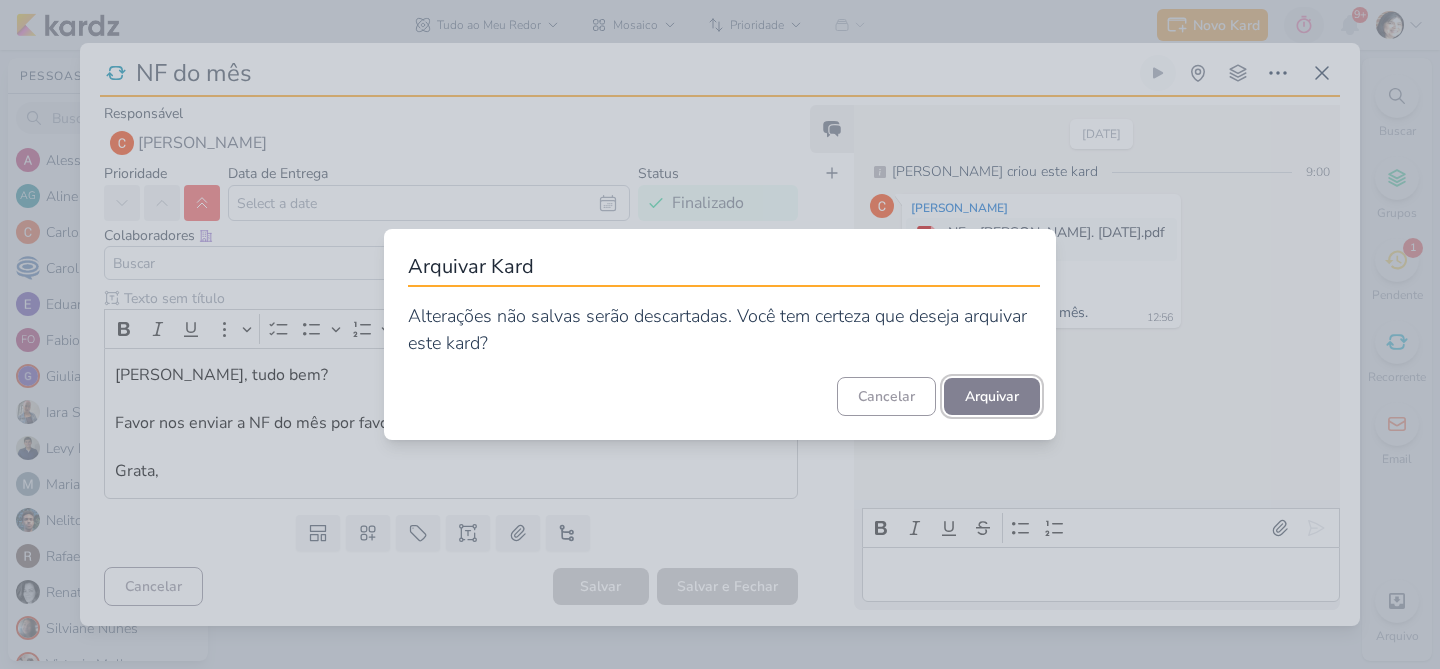 click on "Arquivar" at bounding box center [992, 396] 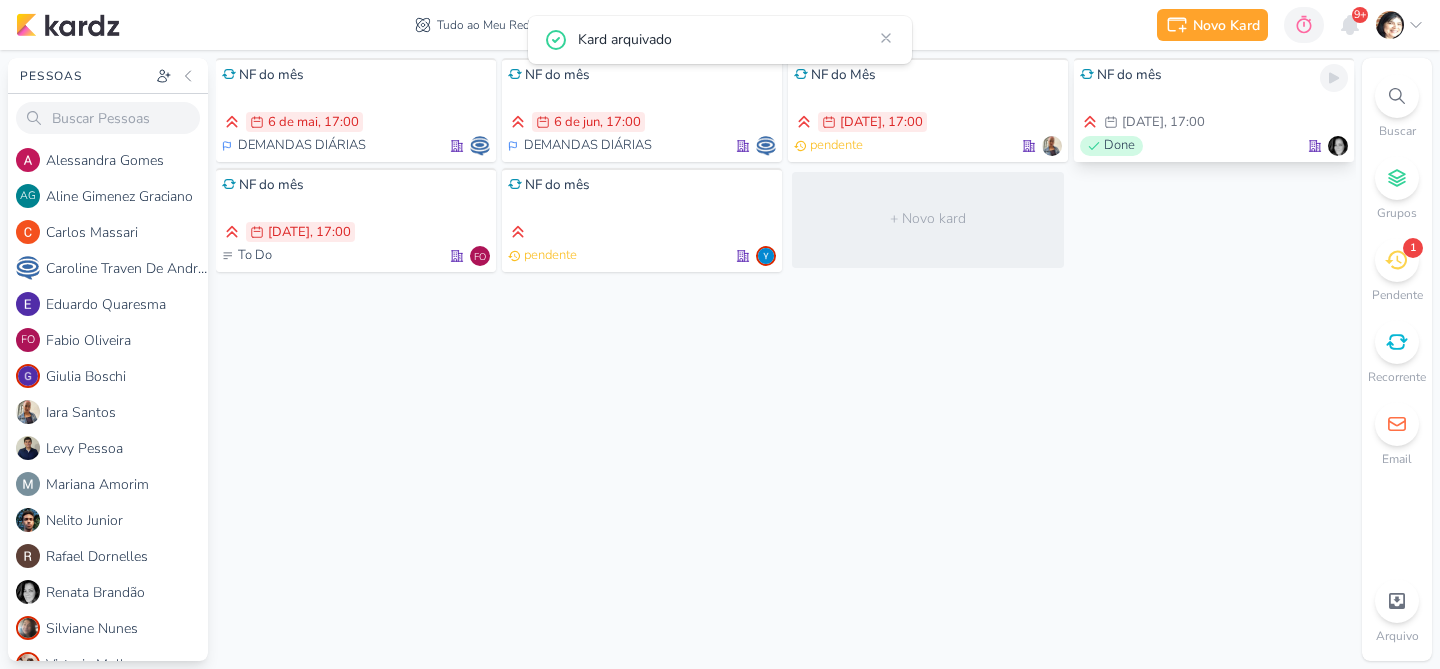 click at bounding box center [1214, 98] 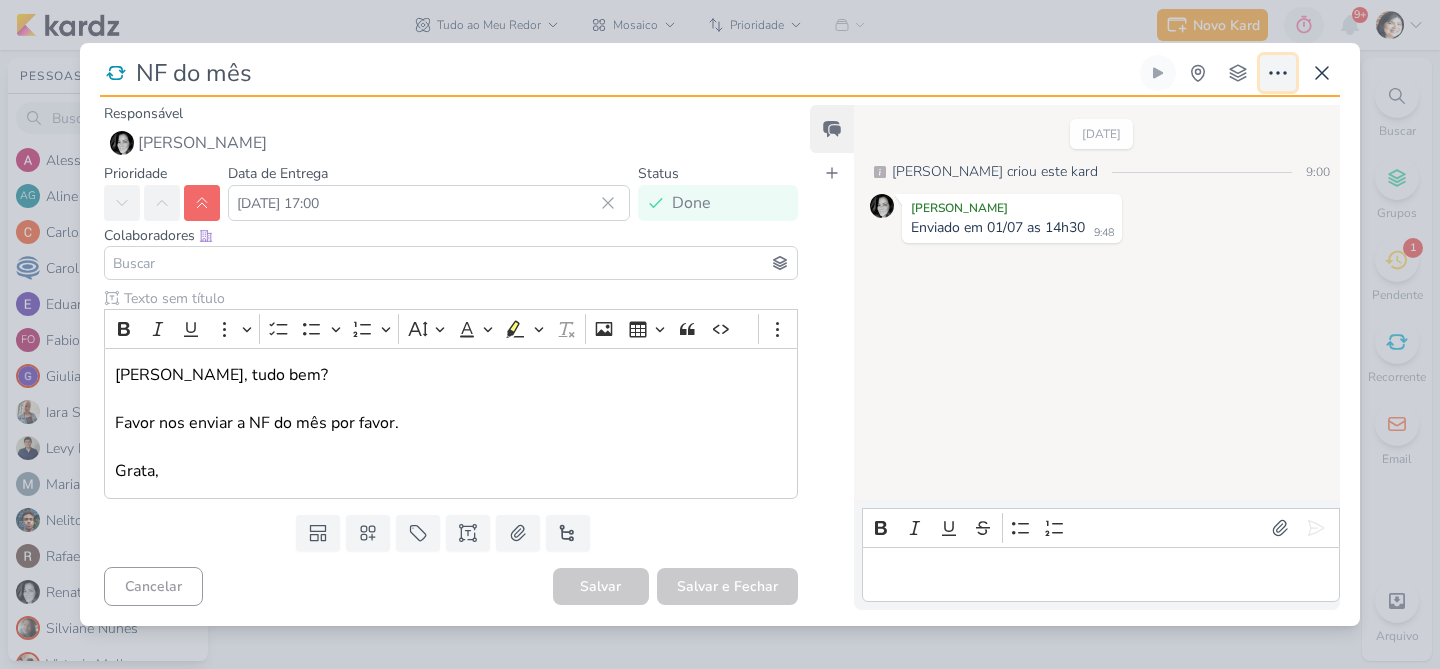 click 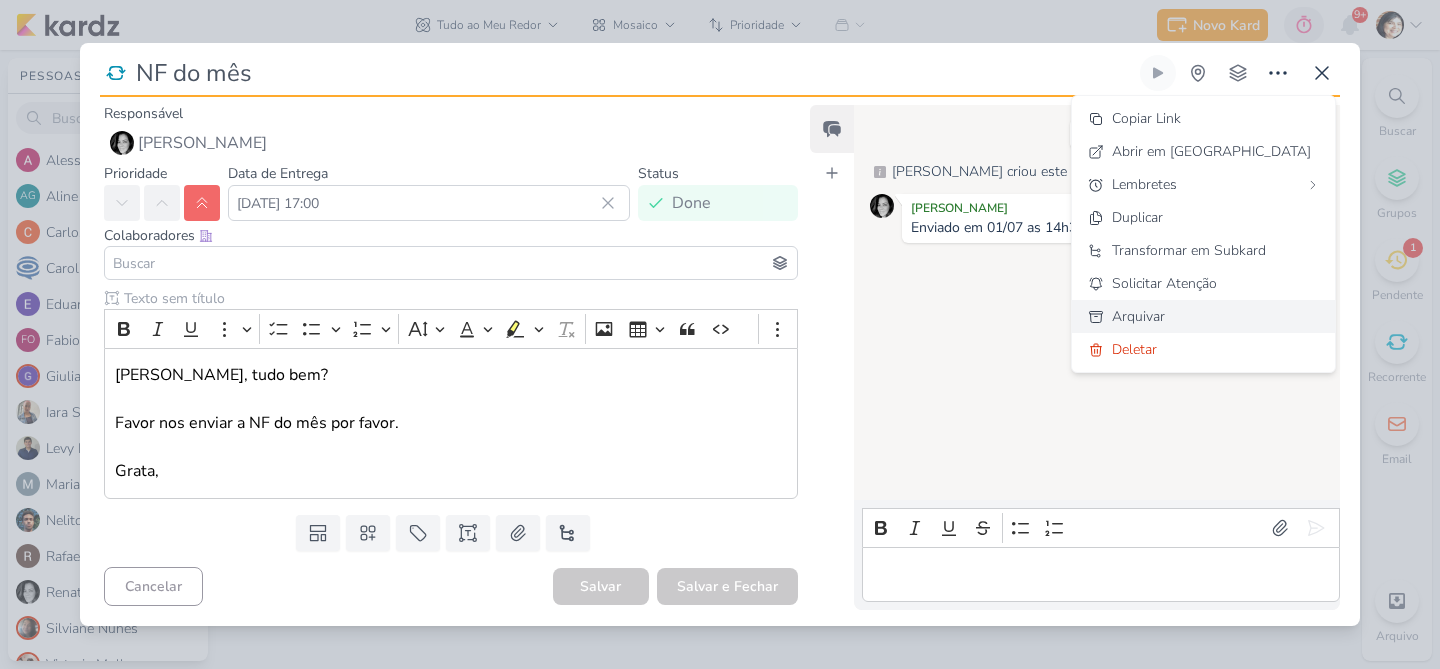 click on "Arquivar" at bounding box center (1138, 316) 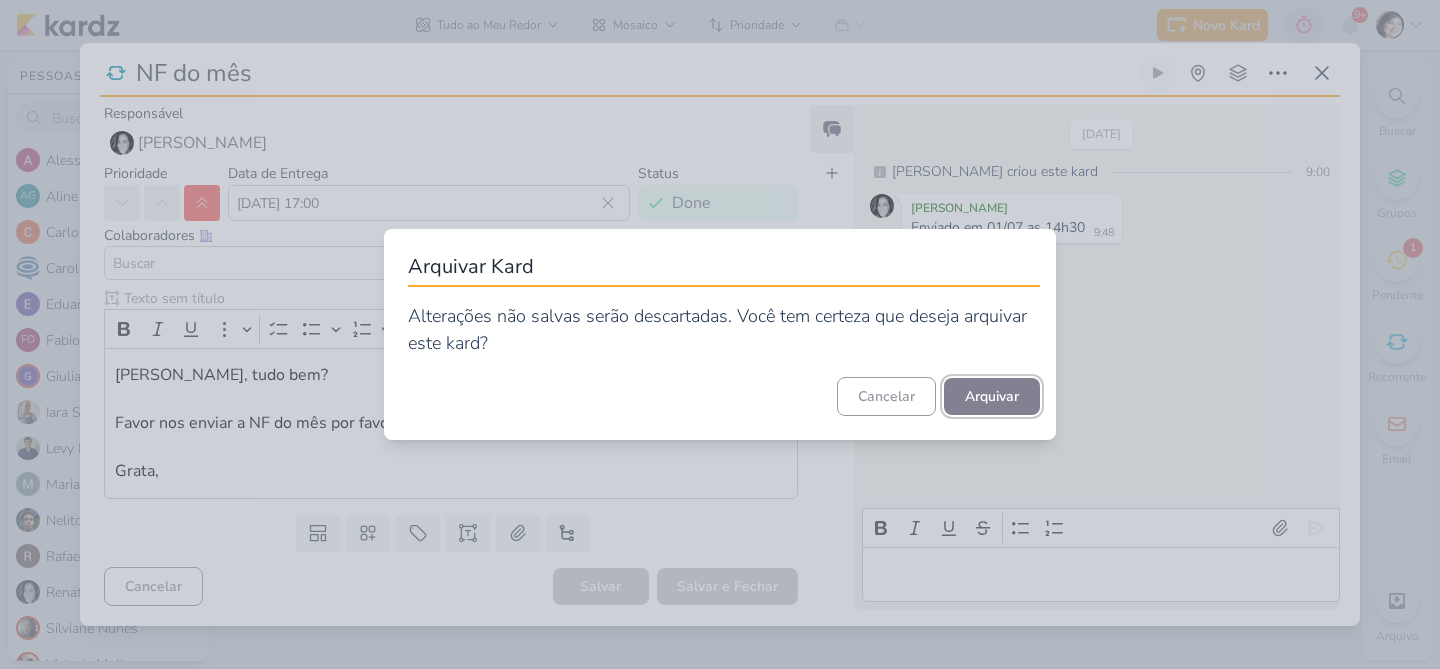 click on "Arquivar" at bounding box center (992, 396) 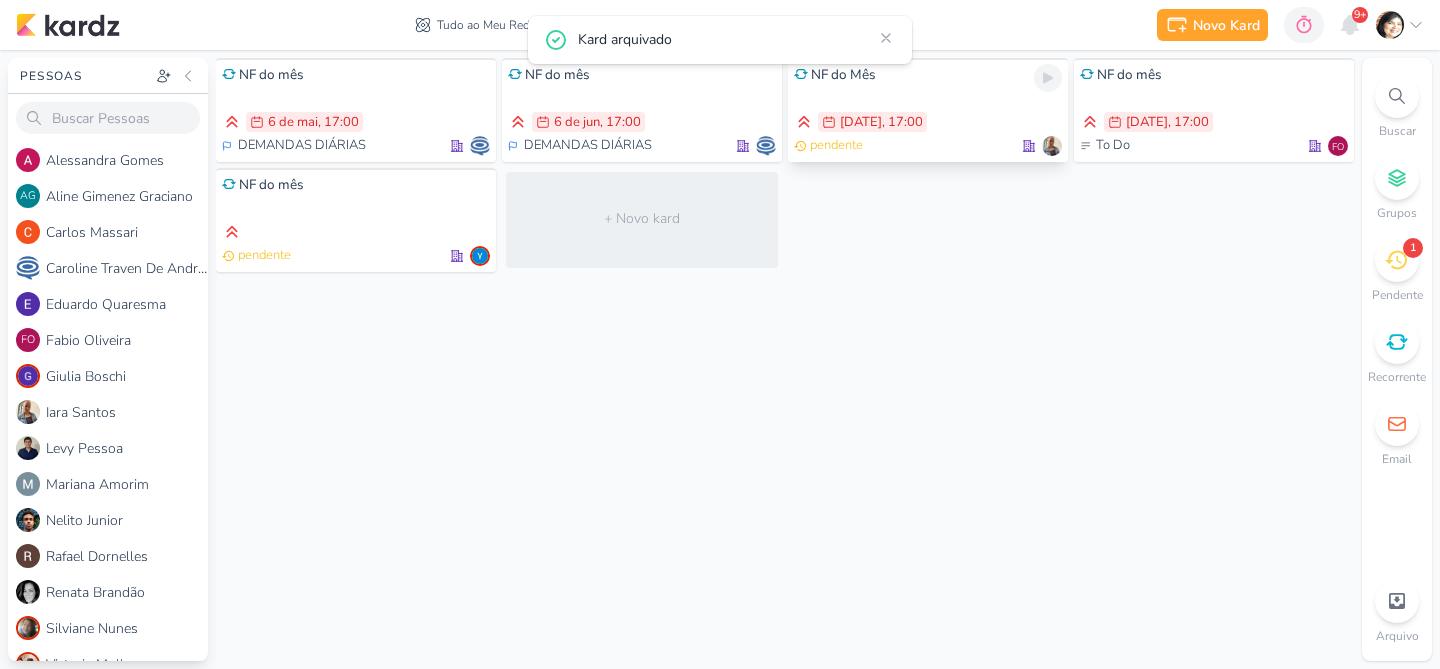 click on "NF do Mês
6/7
[DATE] 17:00
pendente" at bounding box center (928, 110) 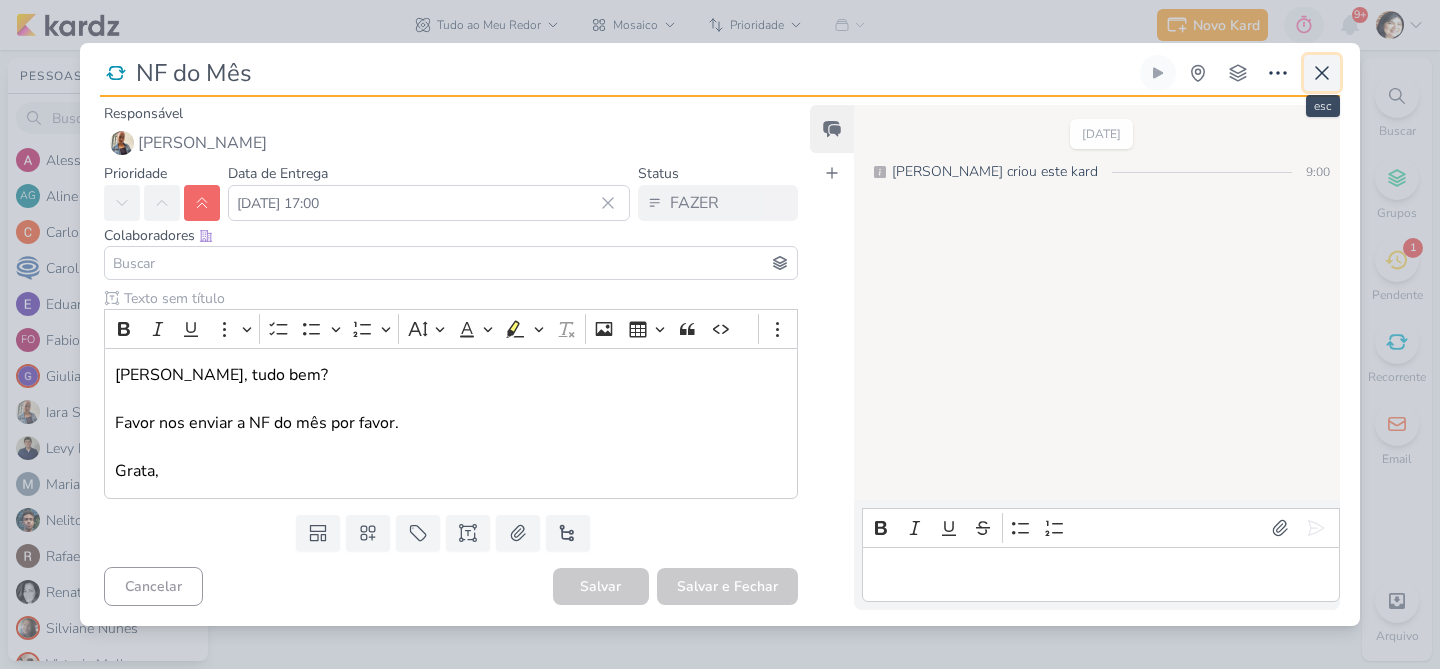 click 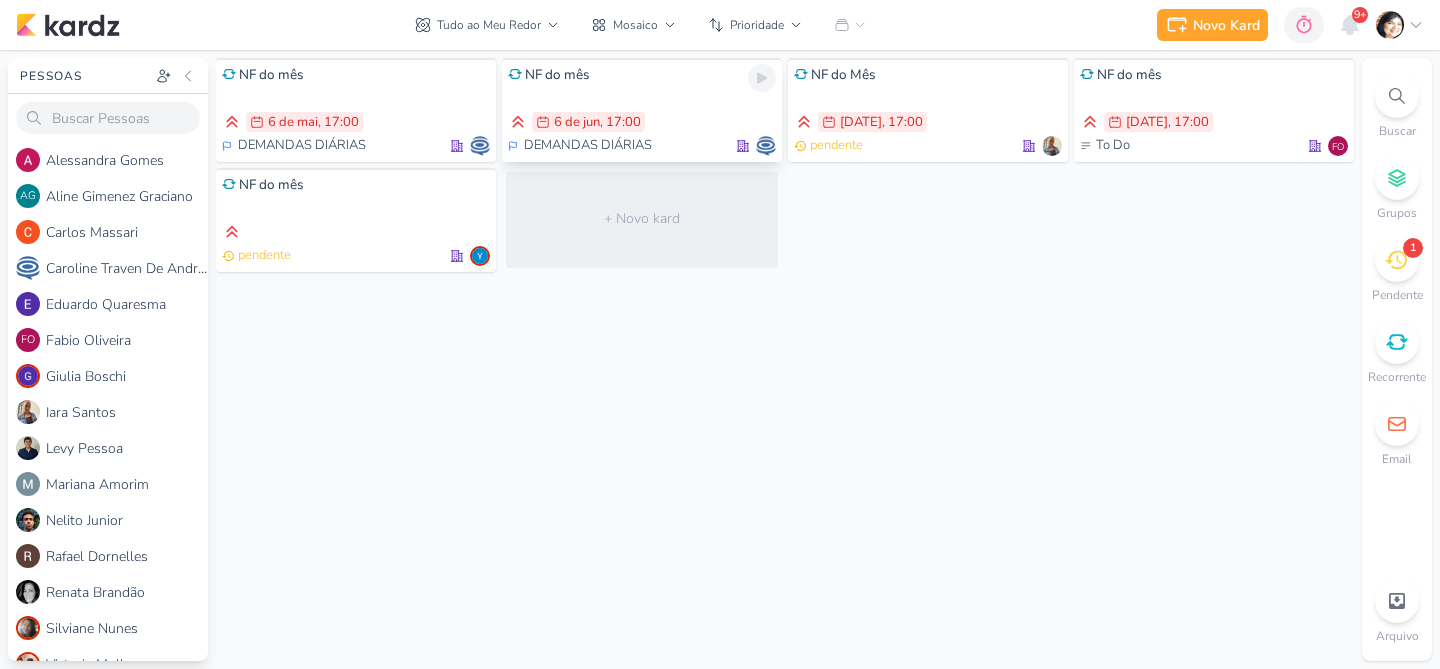 click on "NF do mês
6/6
[DATE] 17:00
DEMANDAS DIÁRIAS" at bounding box center [642, 110] 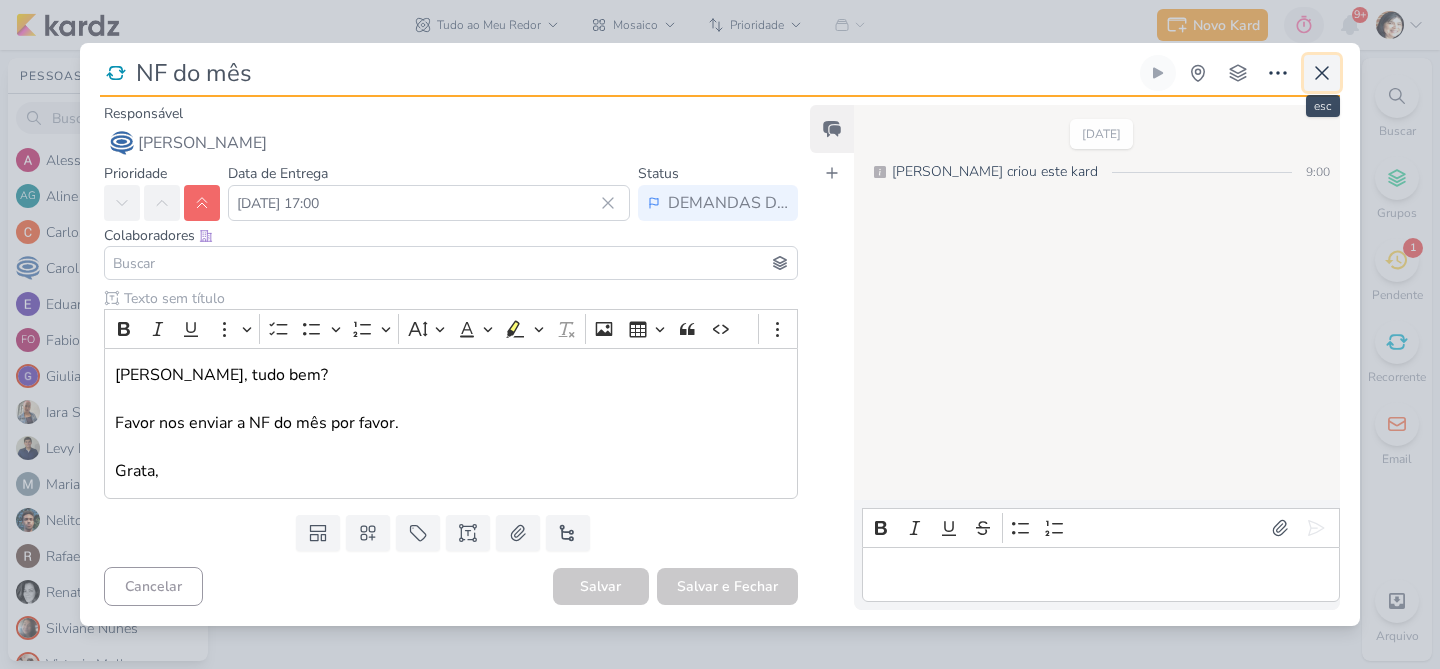 click 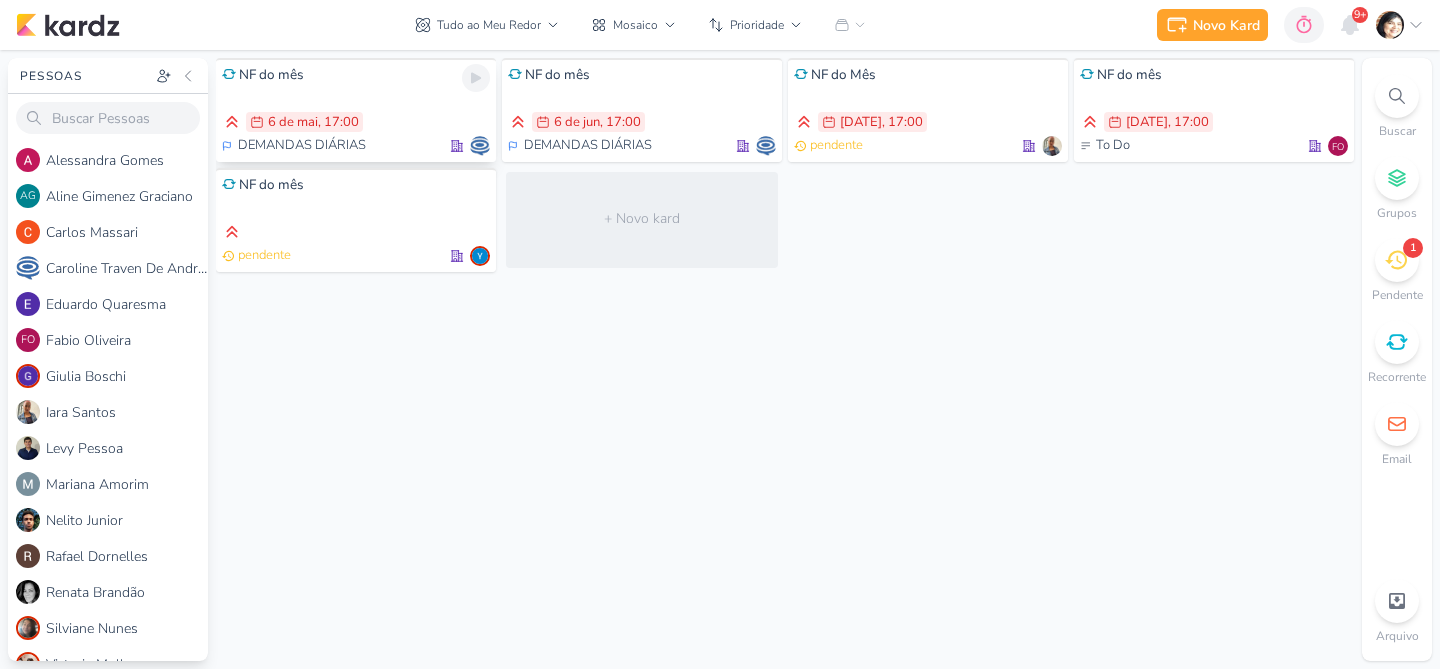click at bounding box center [356, 98] 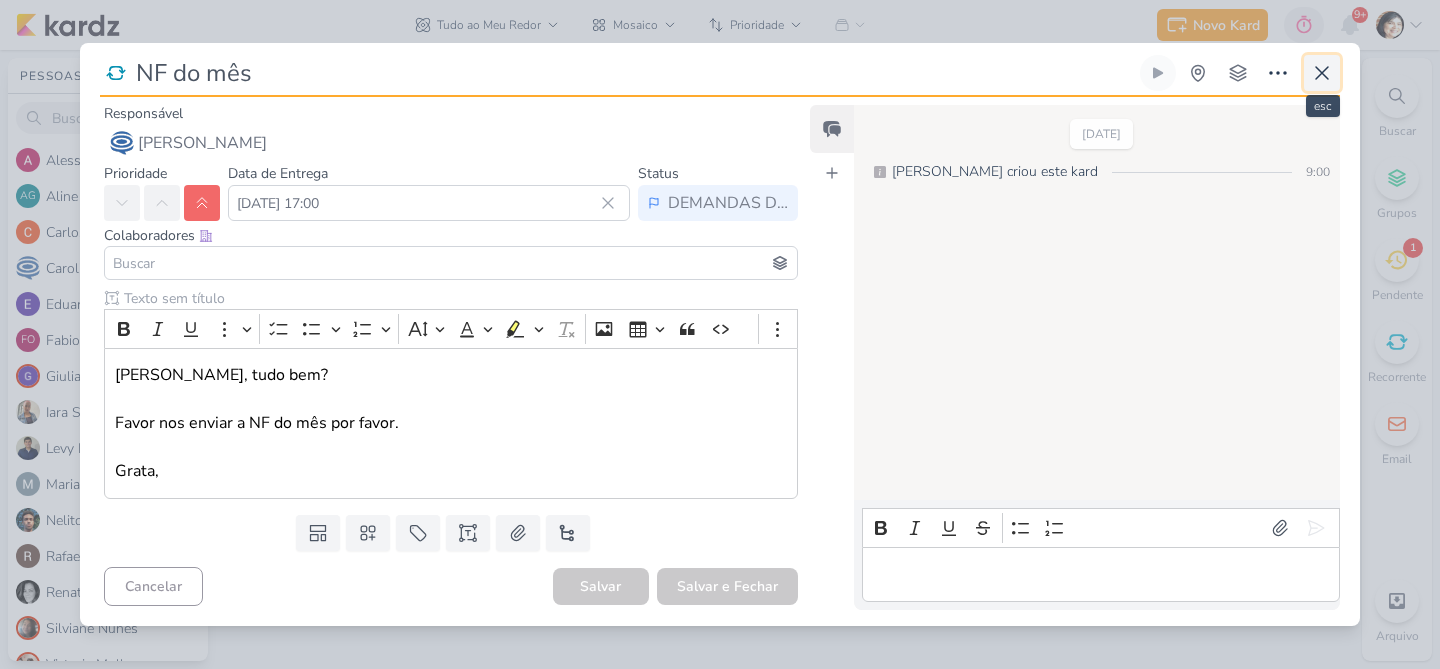 click 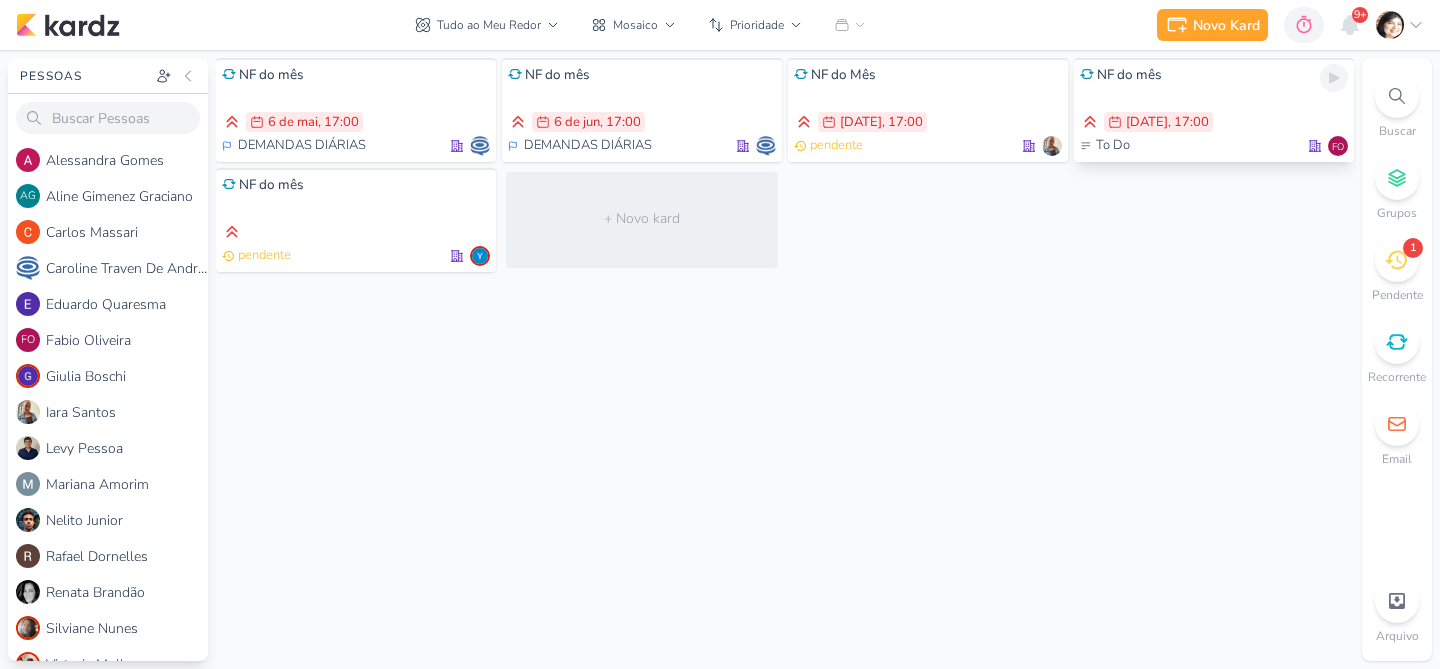 click on "NF do mês
6/7
[DATE] 17:00
To Do
FO" at bounding box center (1214, 110) 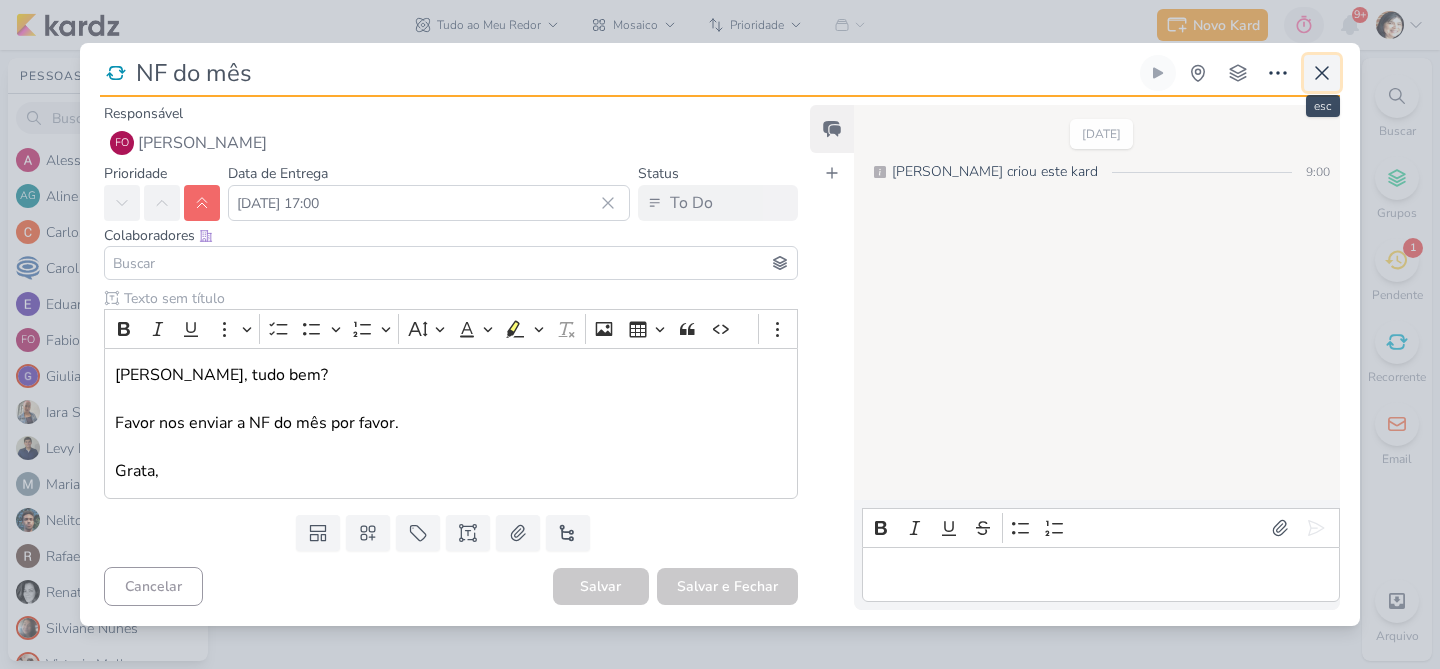 click 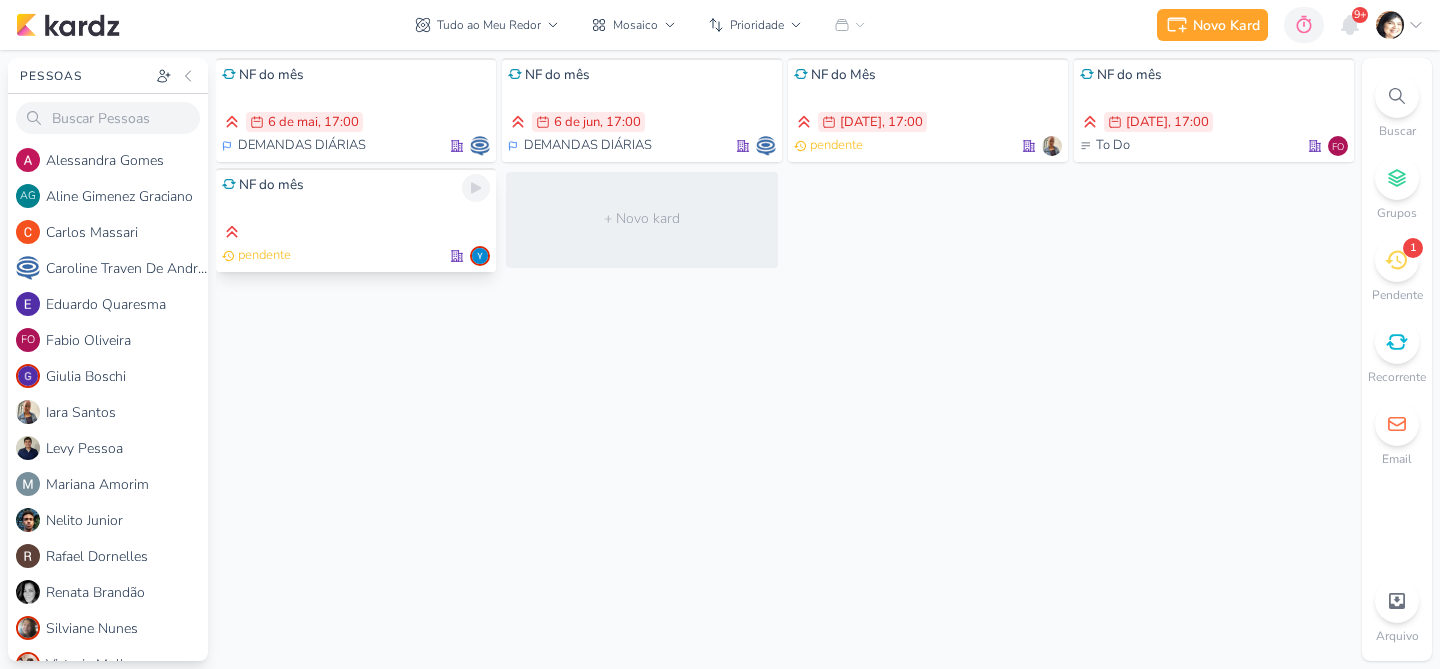 click at bounding box center (356, 232) 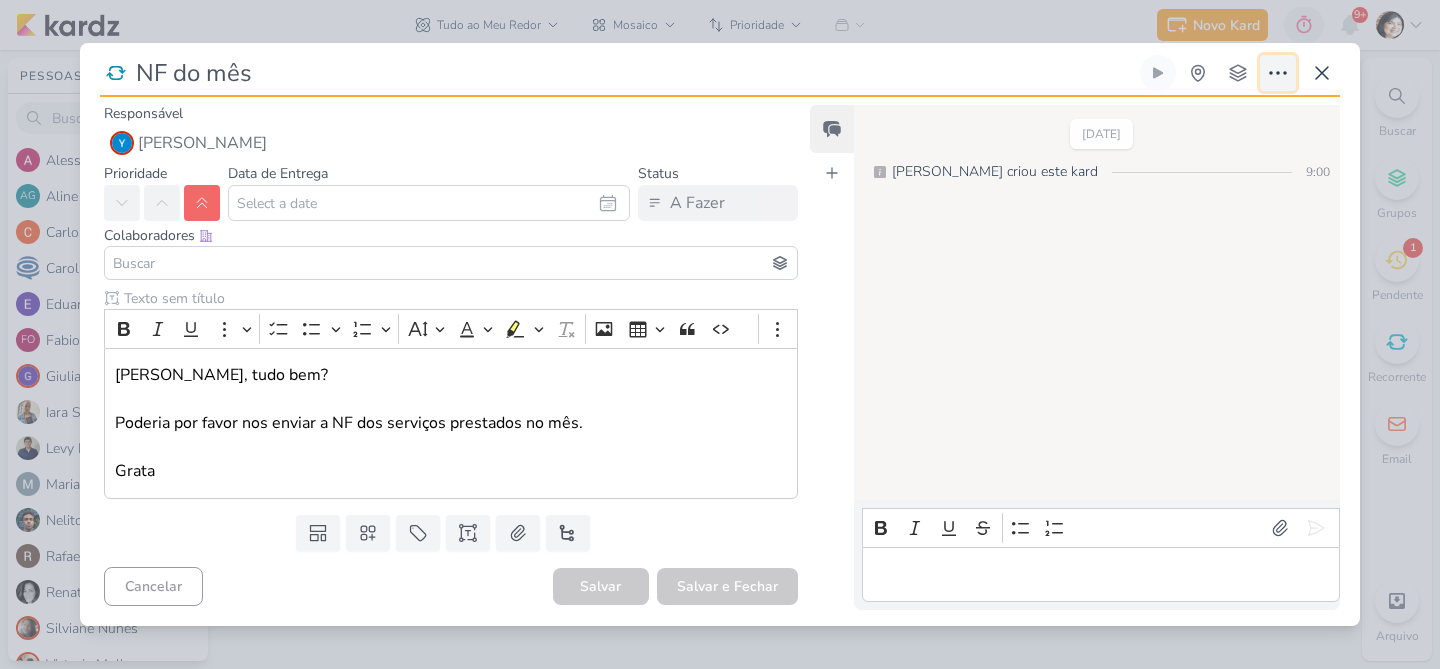 click 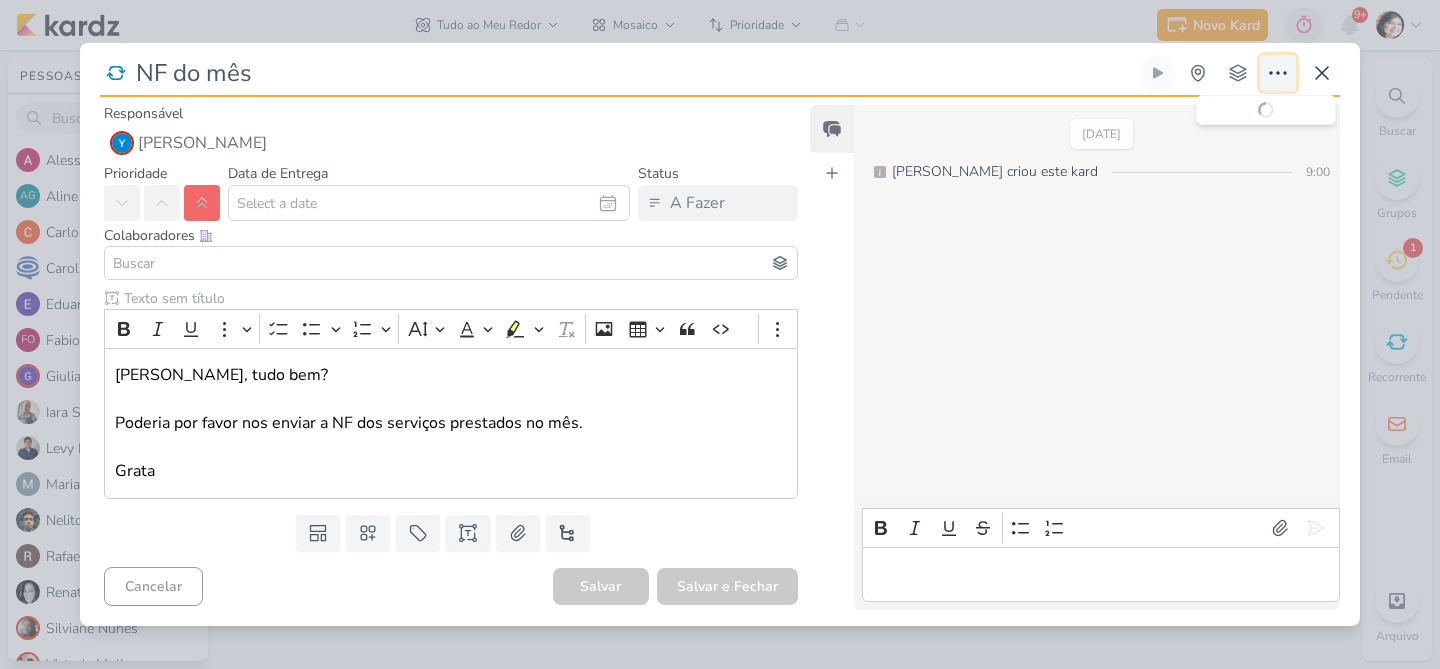 type 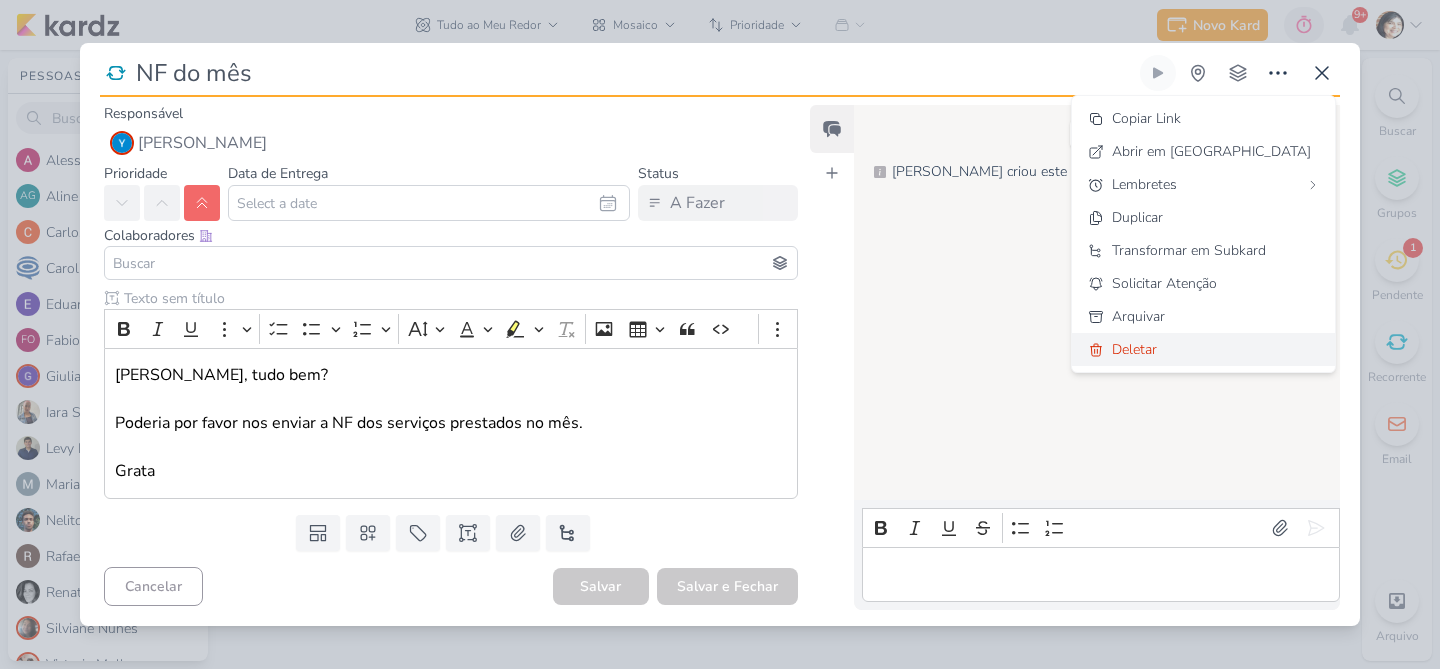 click on "Deletar" at bounding box center (1134, 349) 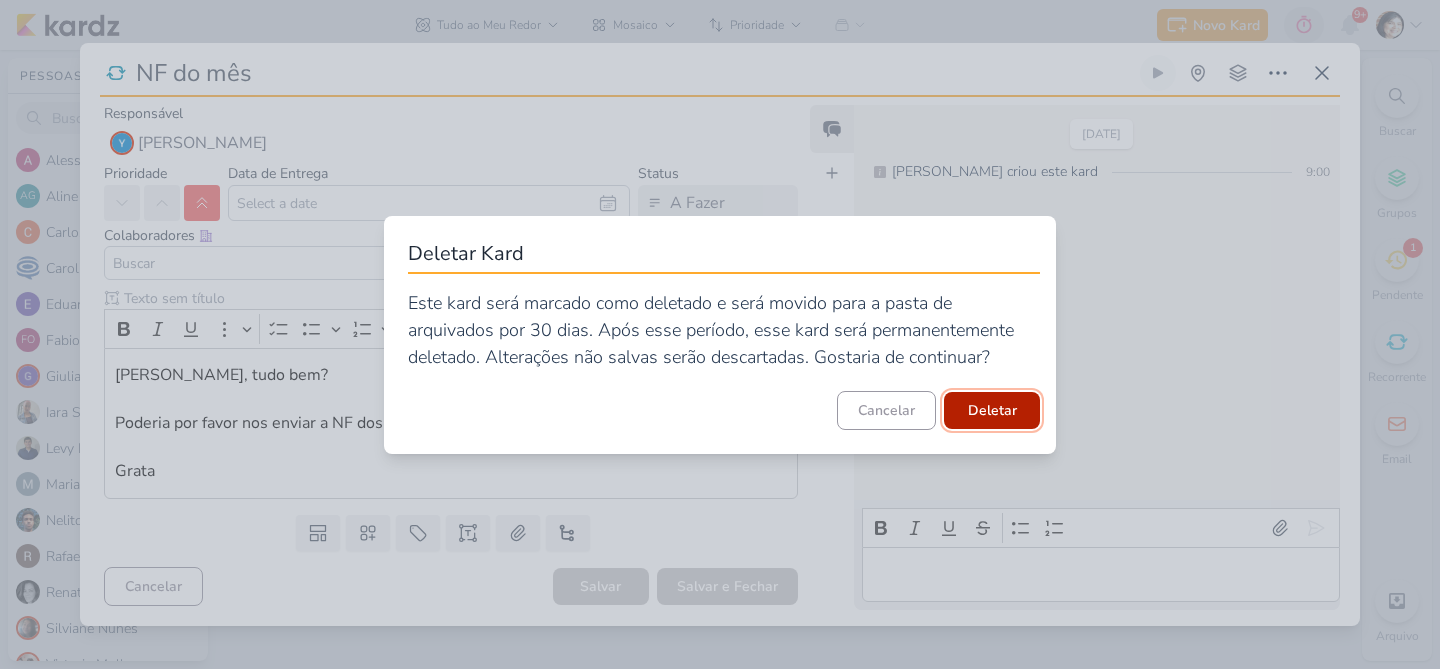 click on "Deletar" at bounding box center (992, 410) 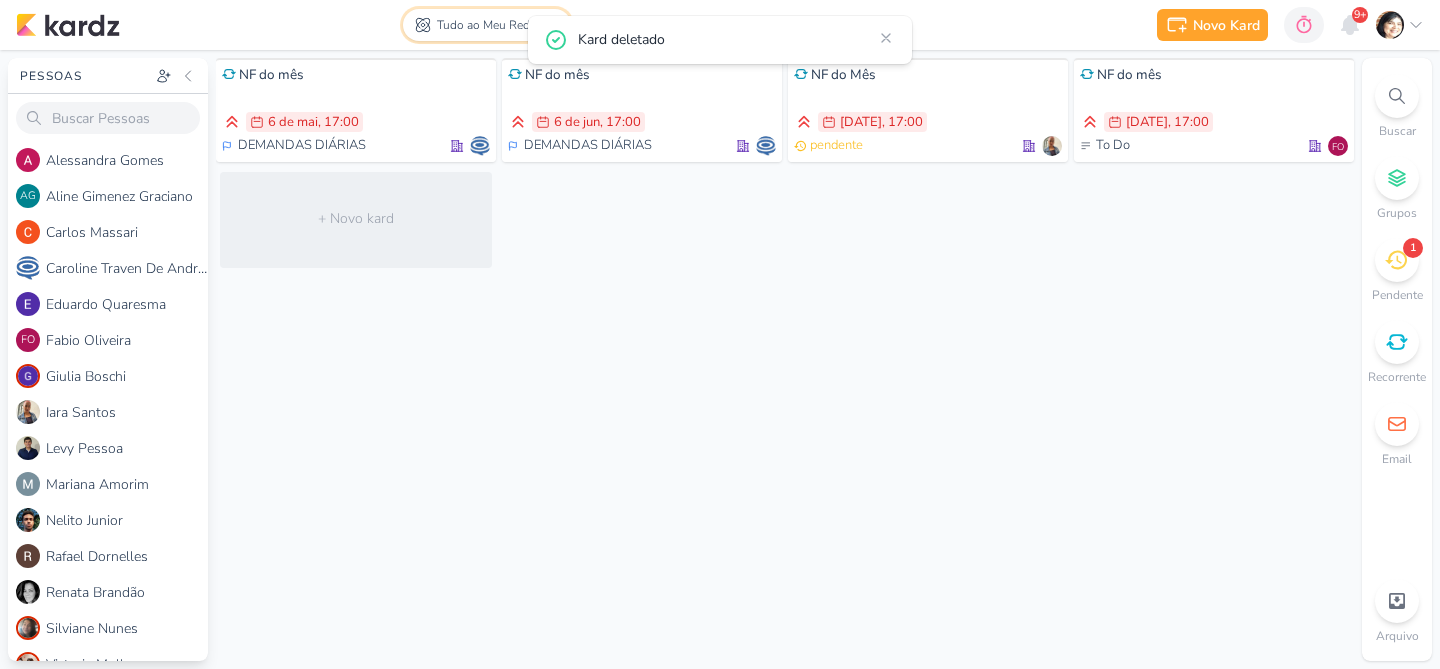 click on "Tudo ao Meu Redor" at bounding box center (489, 25) 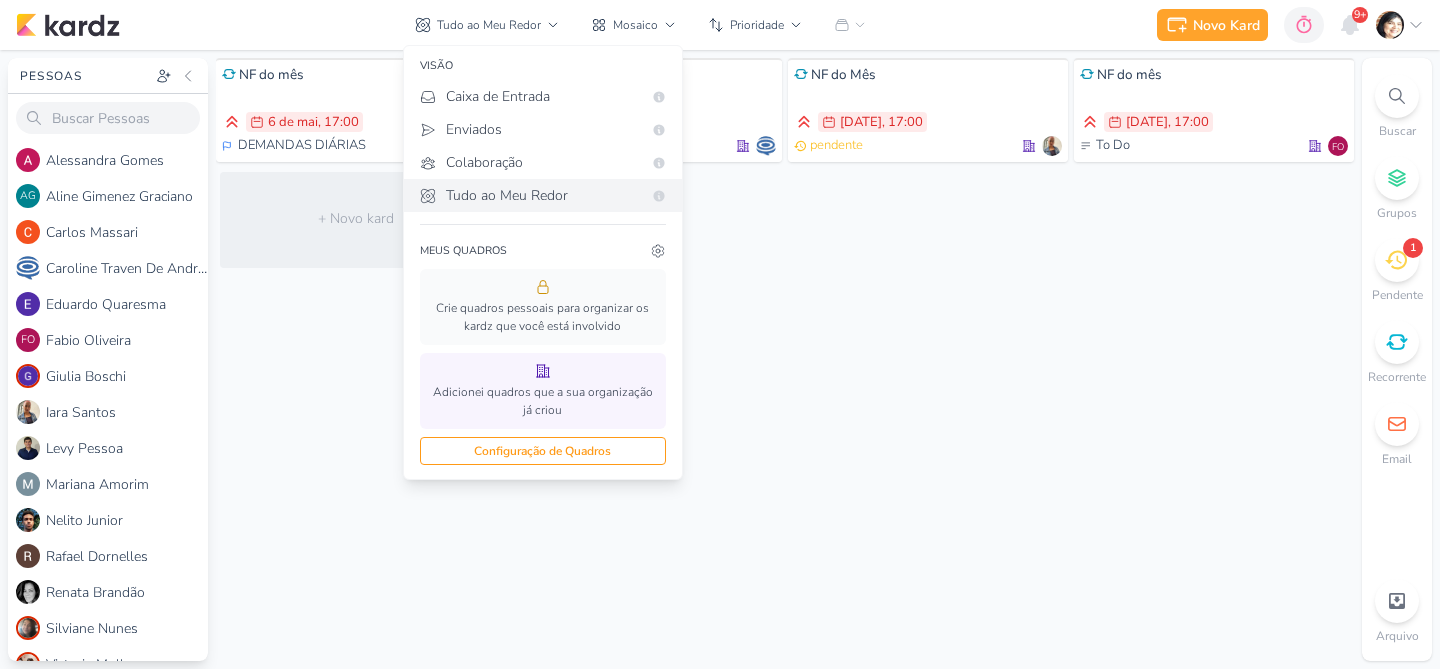 click on "Tudo ao Meu Redor" at bounding box center [544, 195] 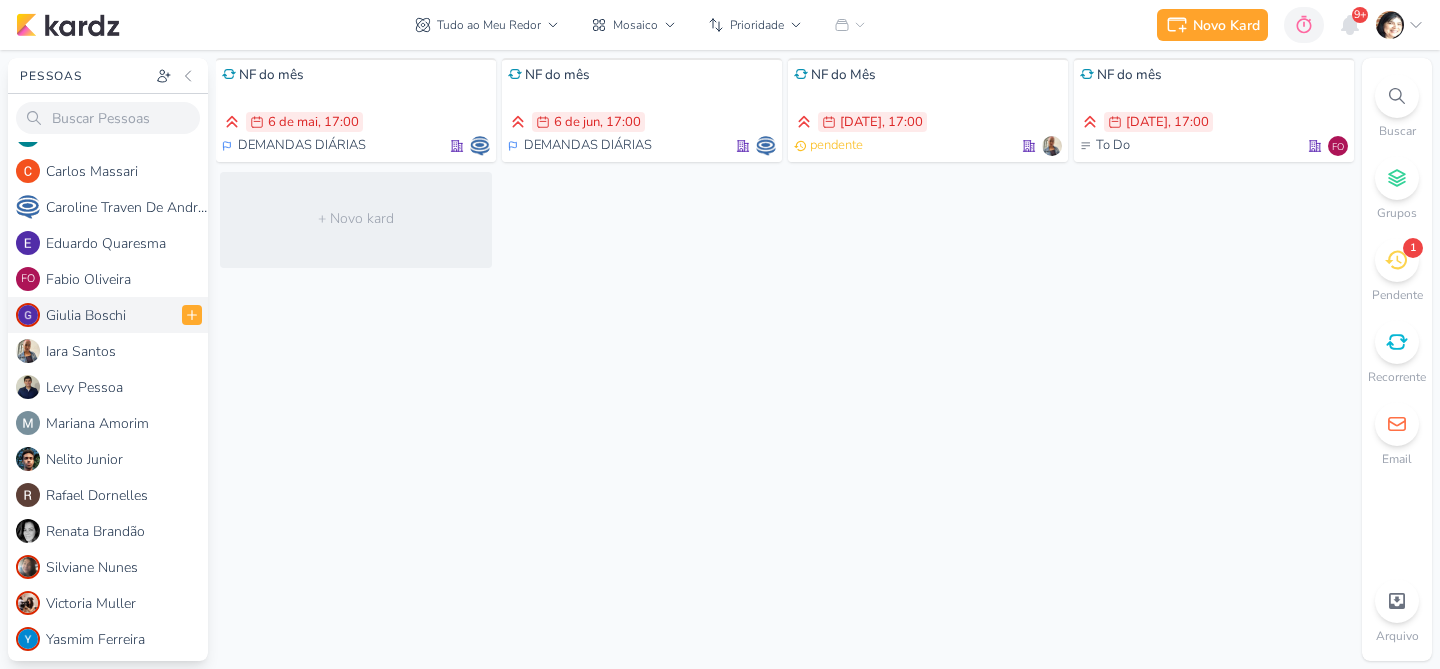 scroll, scrollTop: 60, scrollLeft: 0, axis: vertical 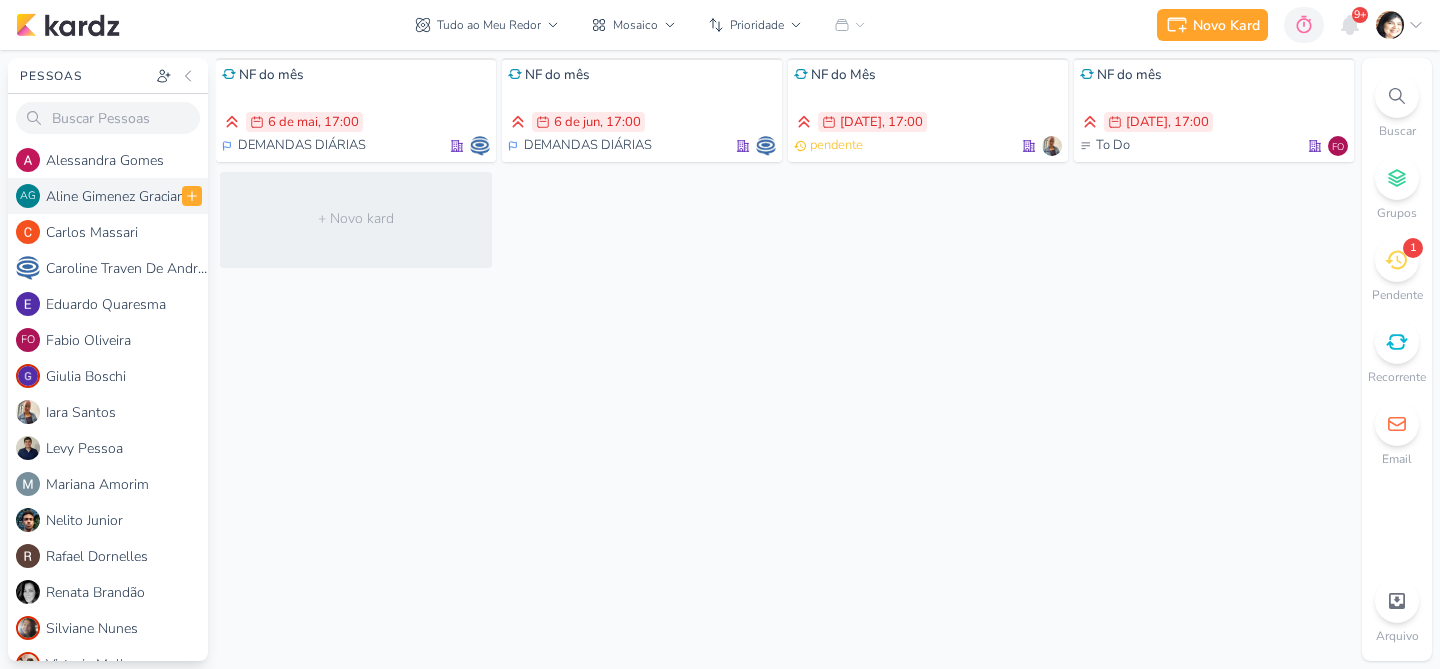 click on "A l i n e   G i m e n e z   G r a c i a n o" at bounding box center [127, 196] 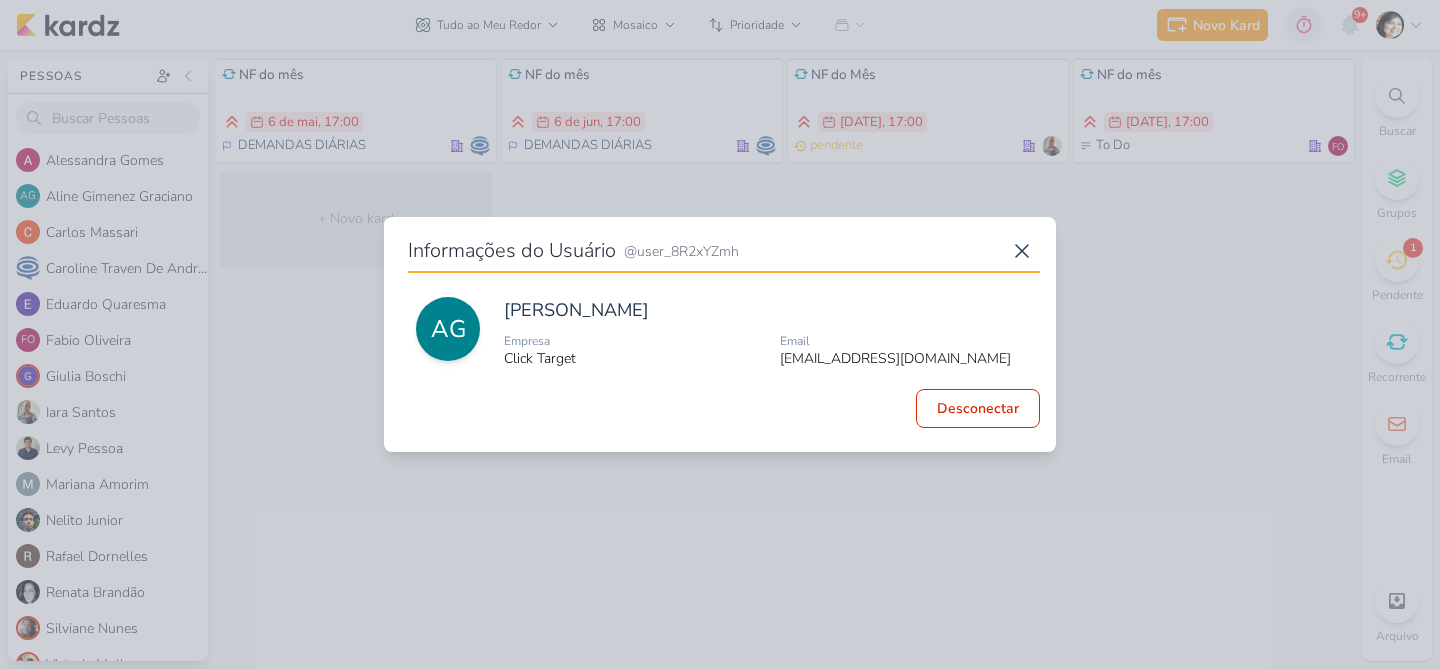 click on "AG" at bounding box center [448, 329] 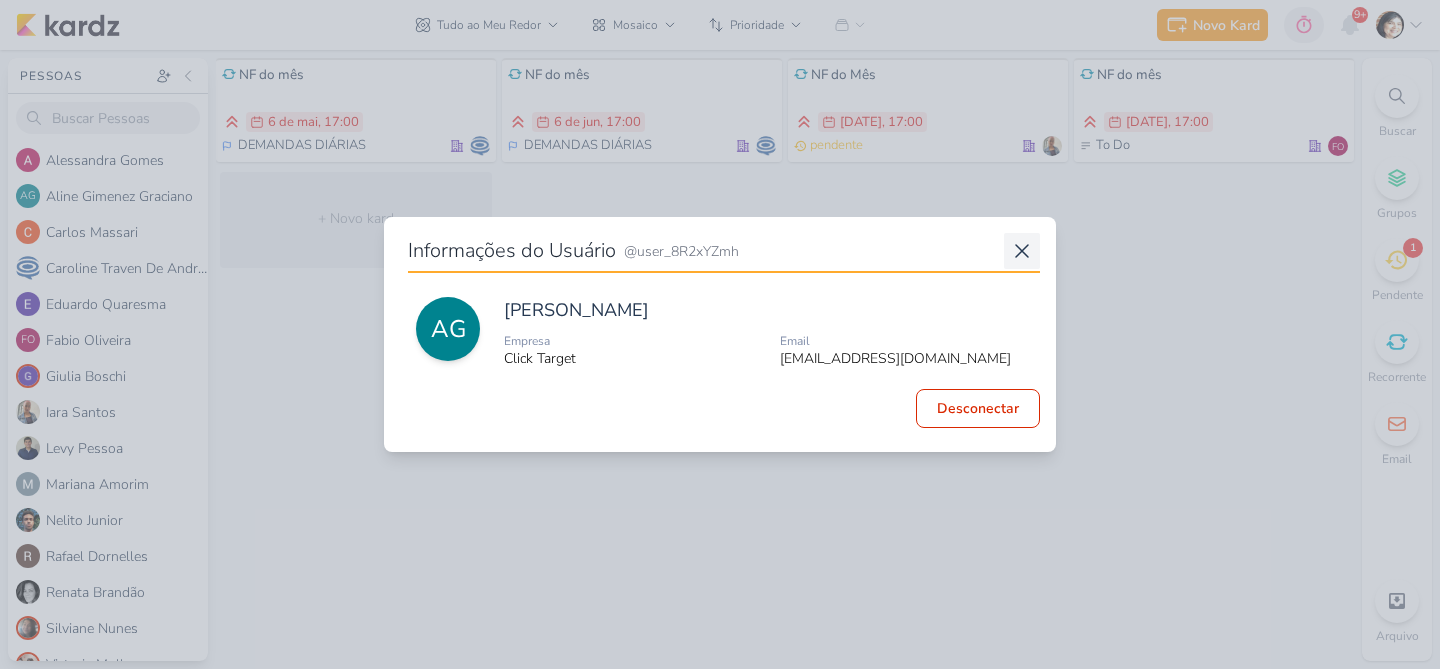 click 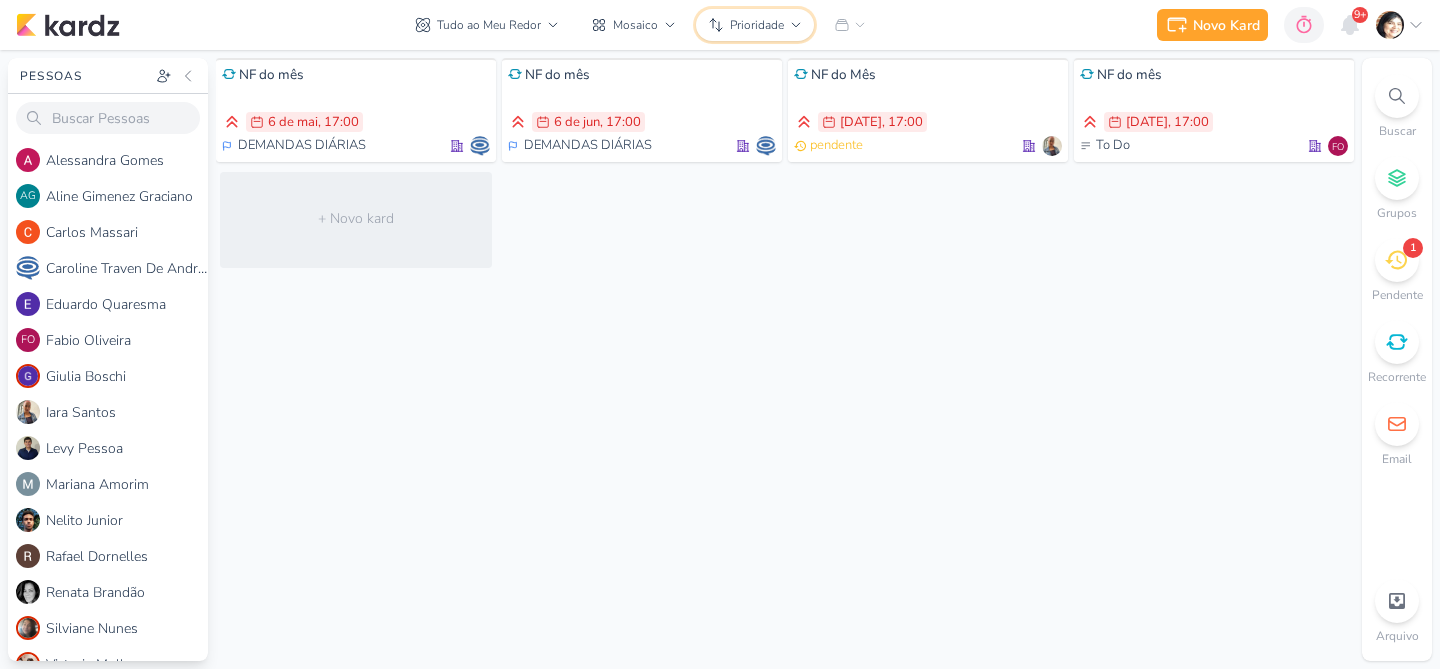 click on "Prioridade" at bounding box center [757, 25] 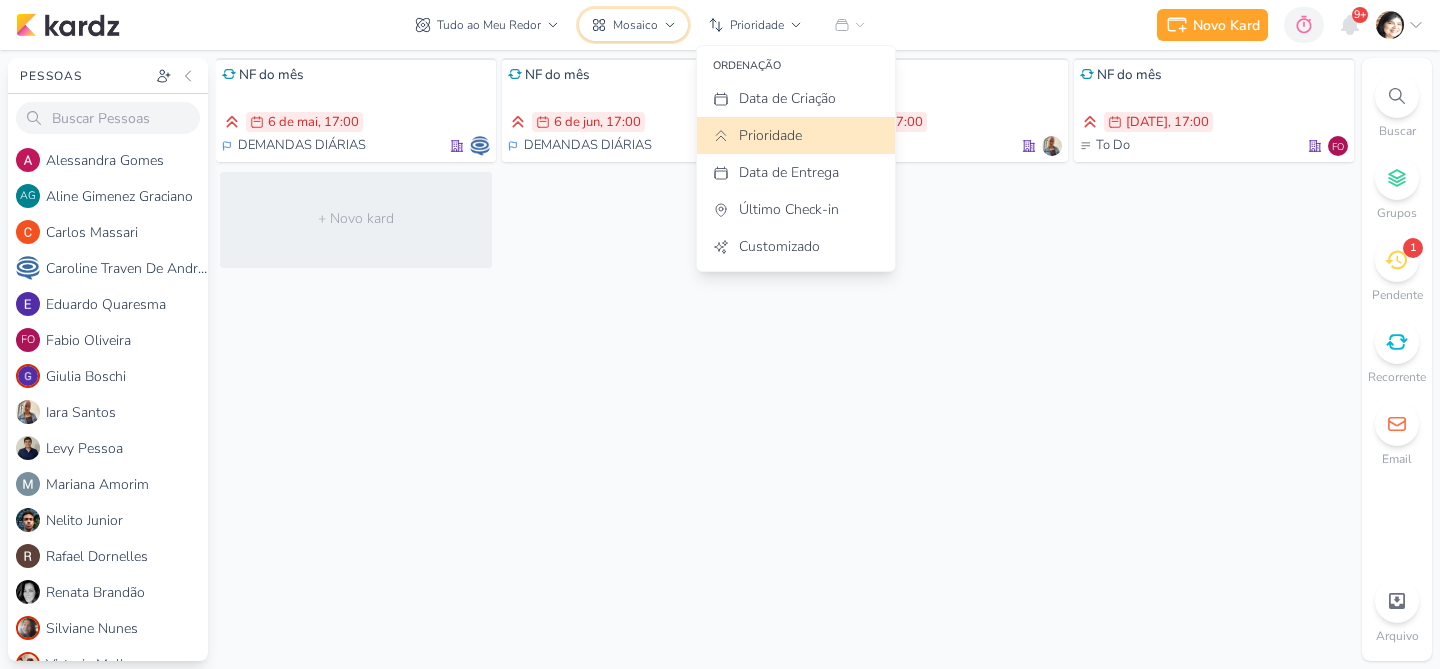 click on "Mosaico" at bounding box center (635, 25) 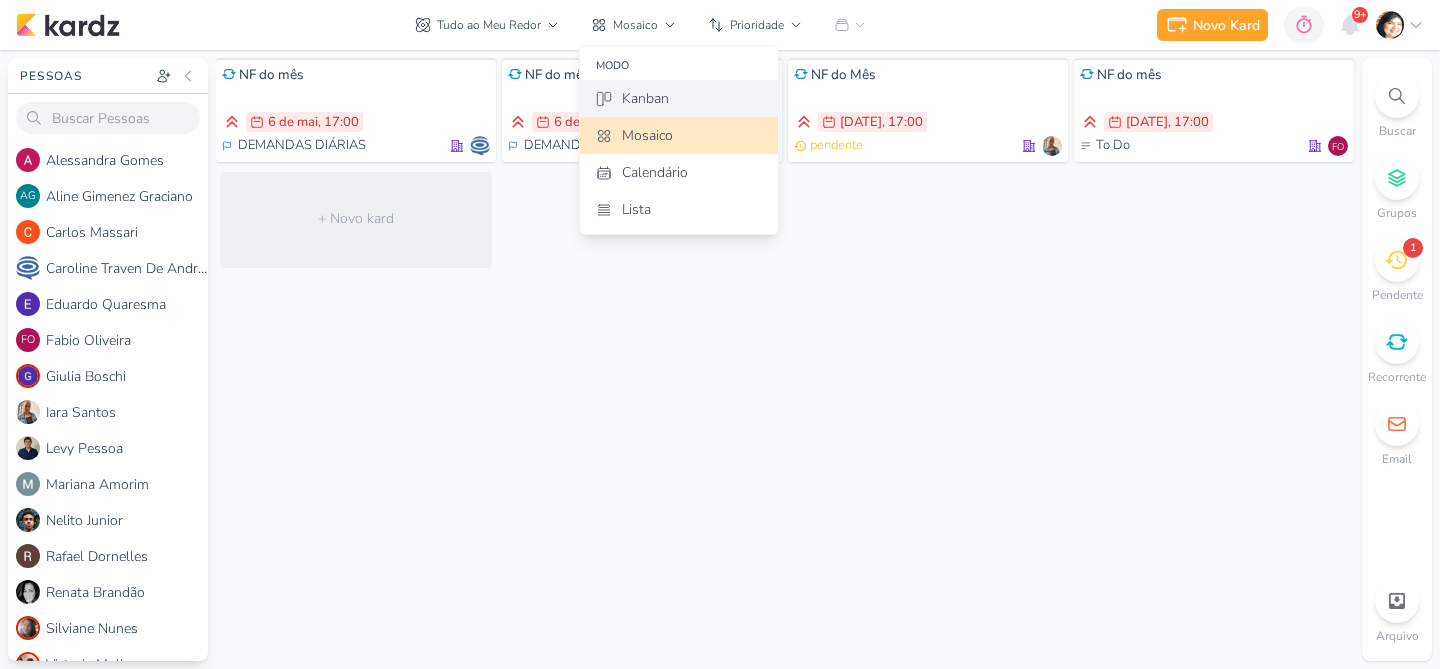click on "Kanban" at bounding box center [645, 98] 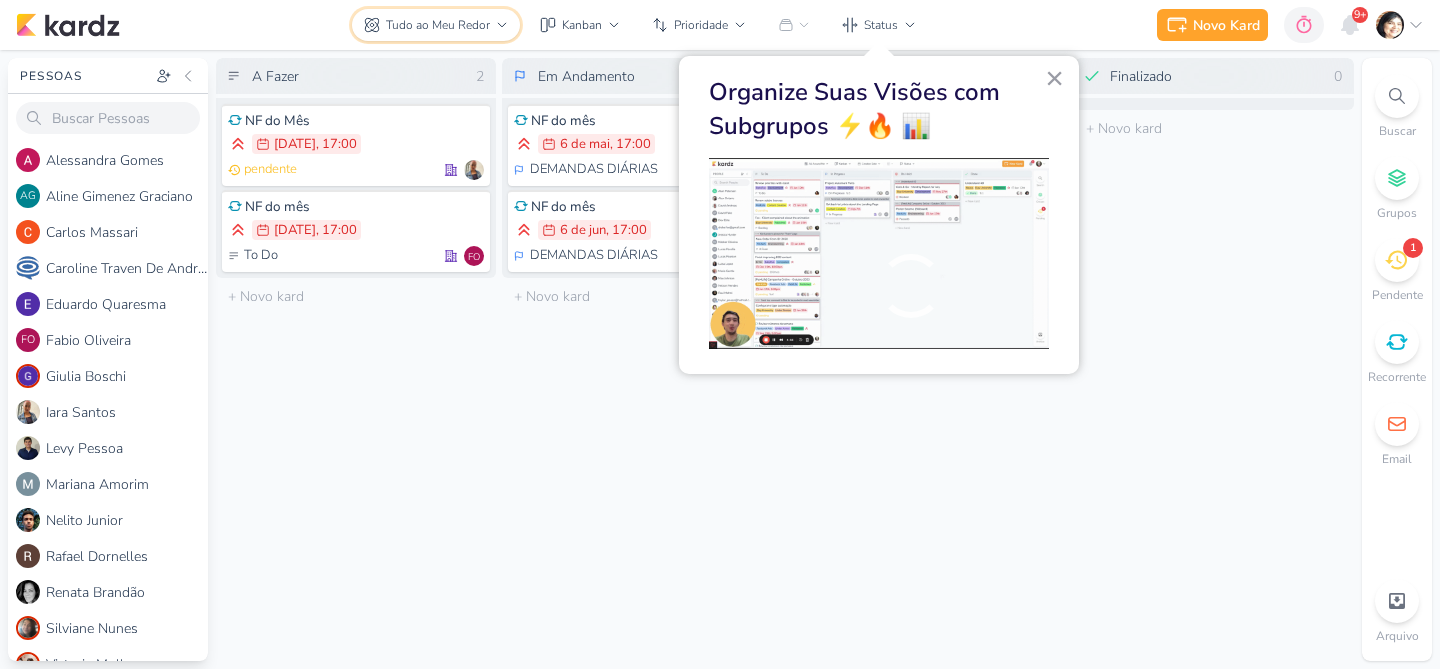 click on "Tudo ao Meu Redor" at bounding box center [438, 25] 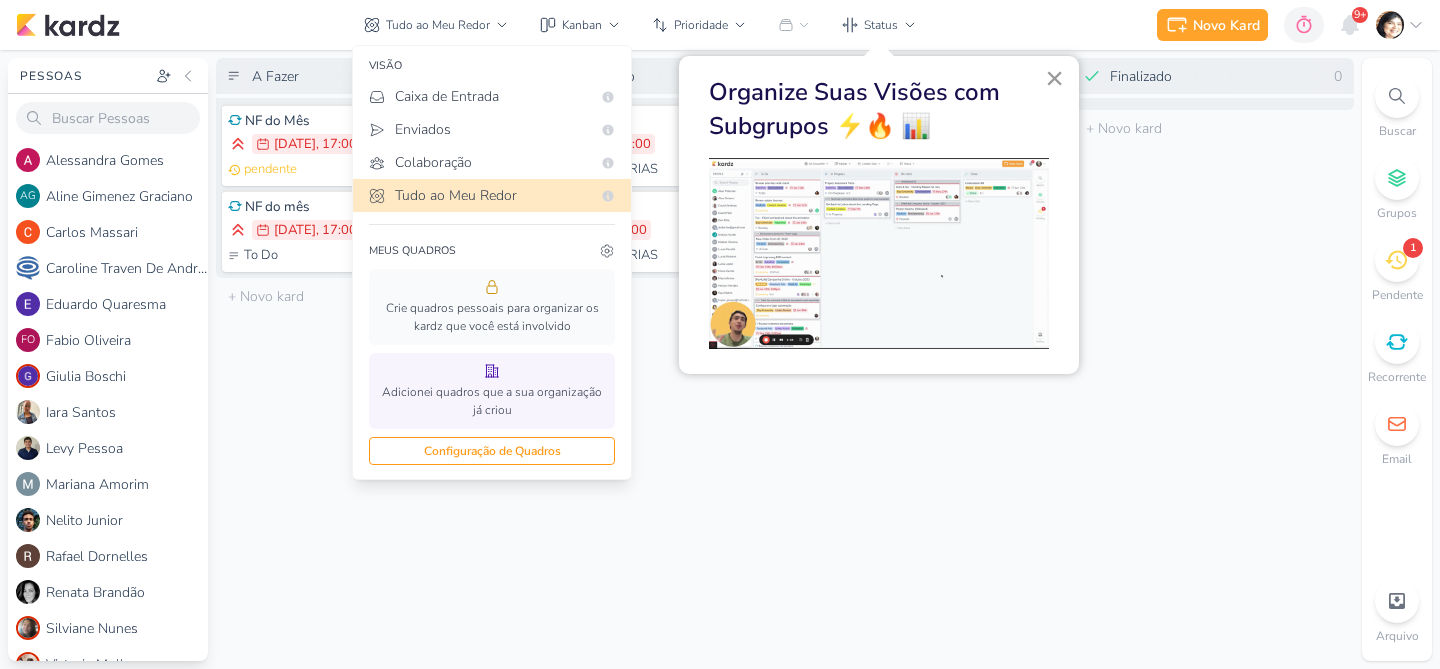 click on "×" at bounding box center [1054, 78] 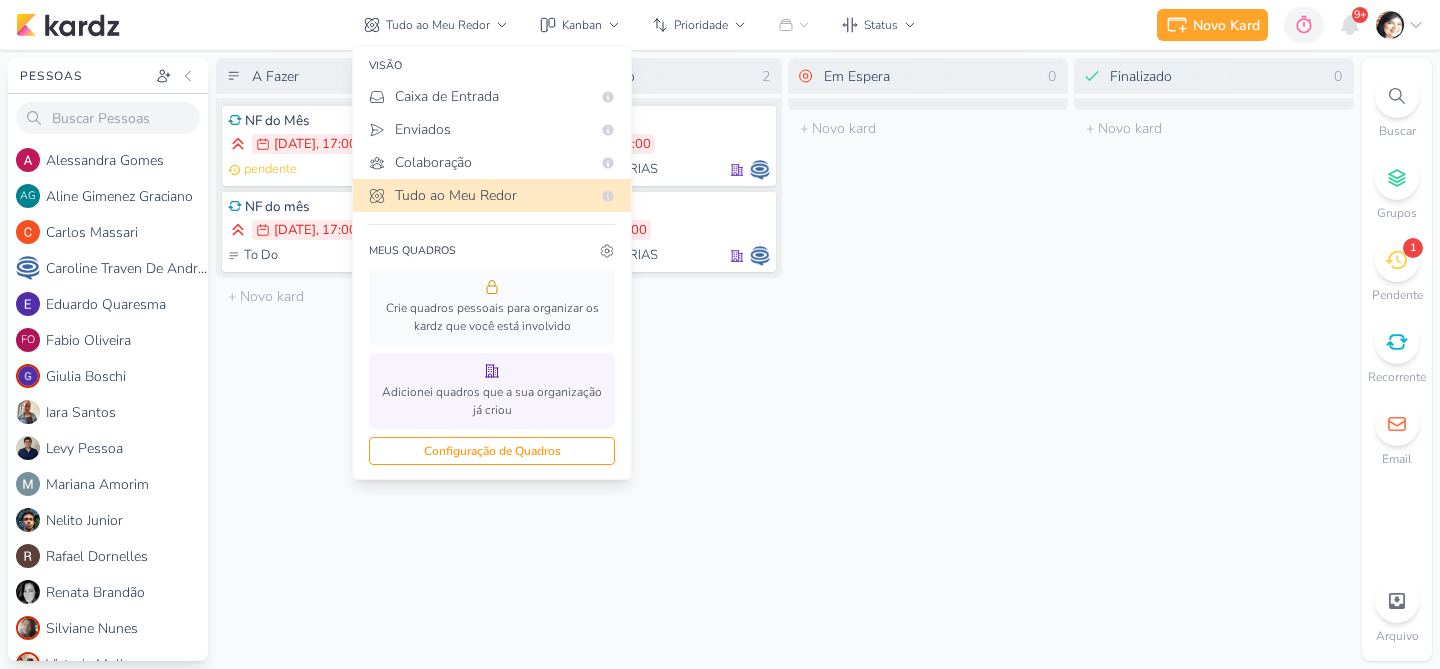click on "meus quadros" at bounding box center (492, 251) 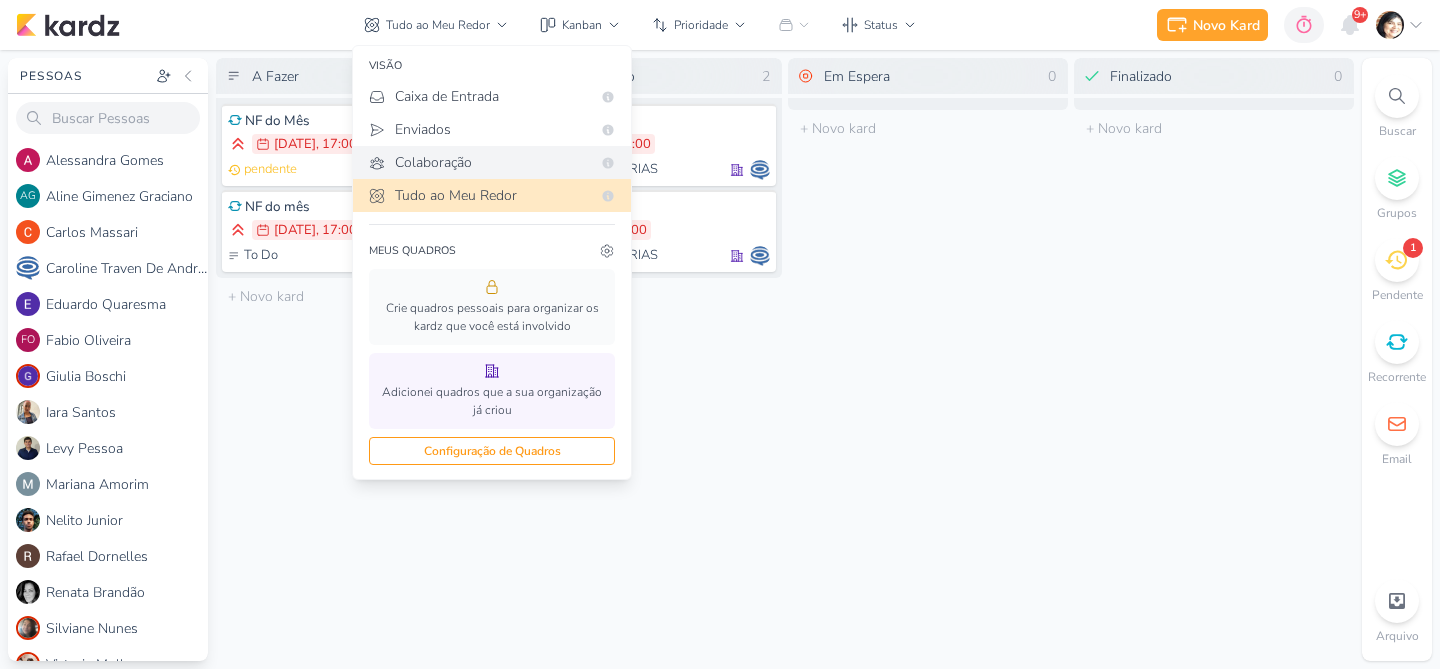 click on "Colaboração" at bounding box center (493, 162) 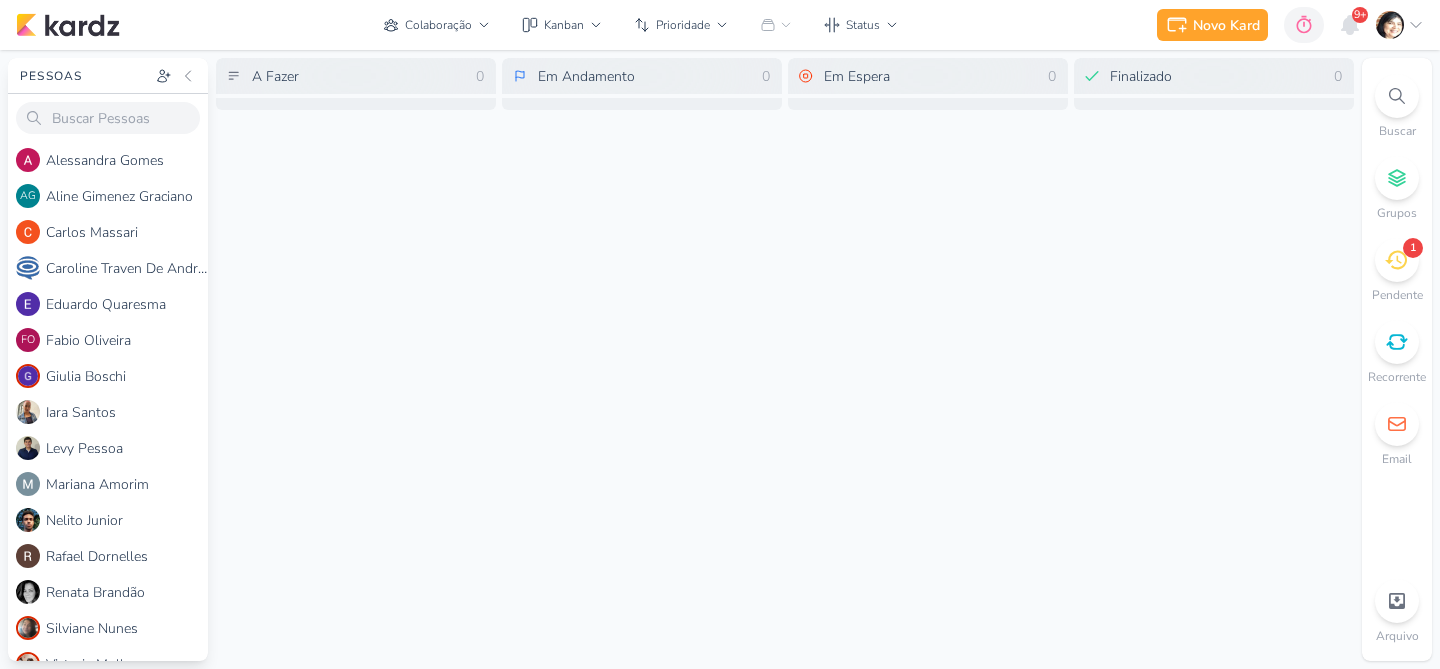 click on "Em Andamento
0" at bounding box center (656, 76) 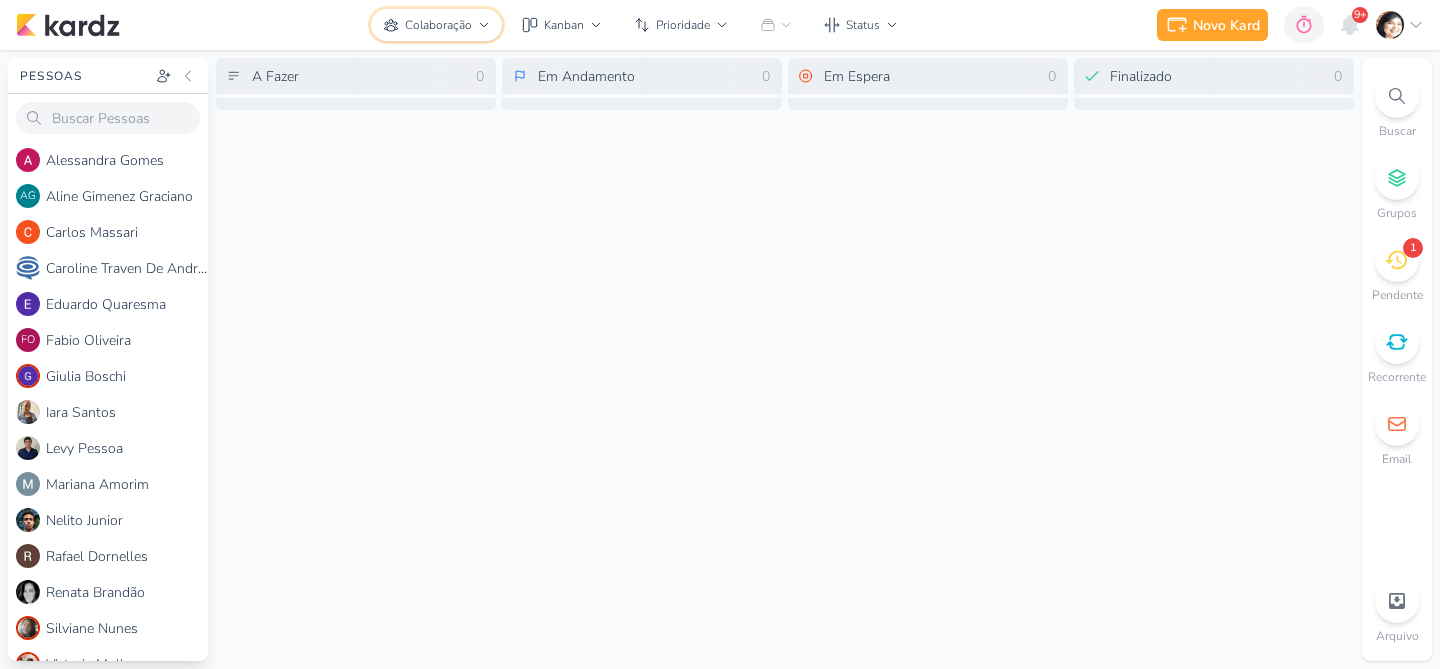 click on "Colaboração" at bounding box center (438, 25) 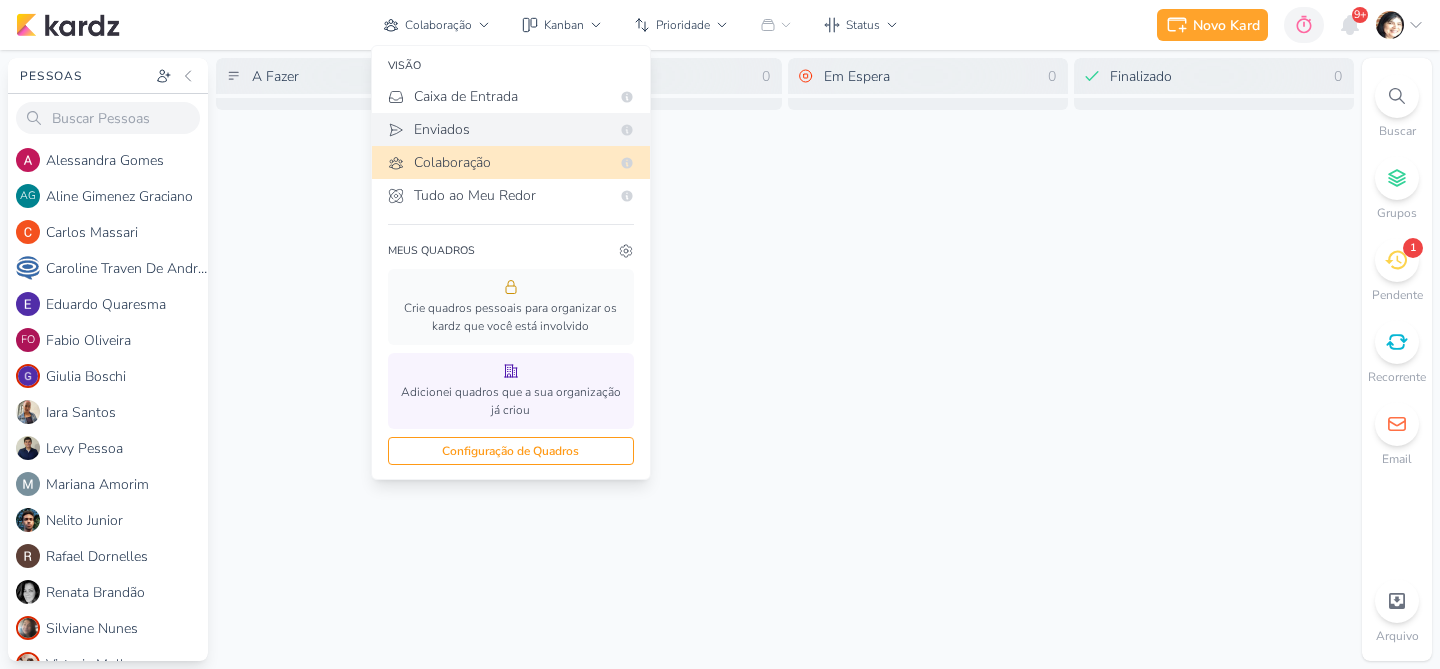 click on "Enviados" at bounding box center (512, 129) 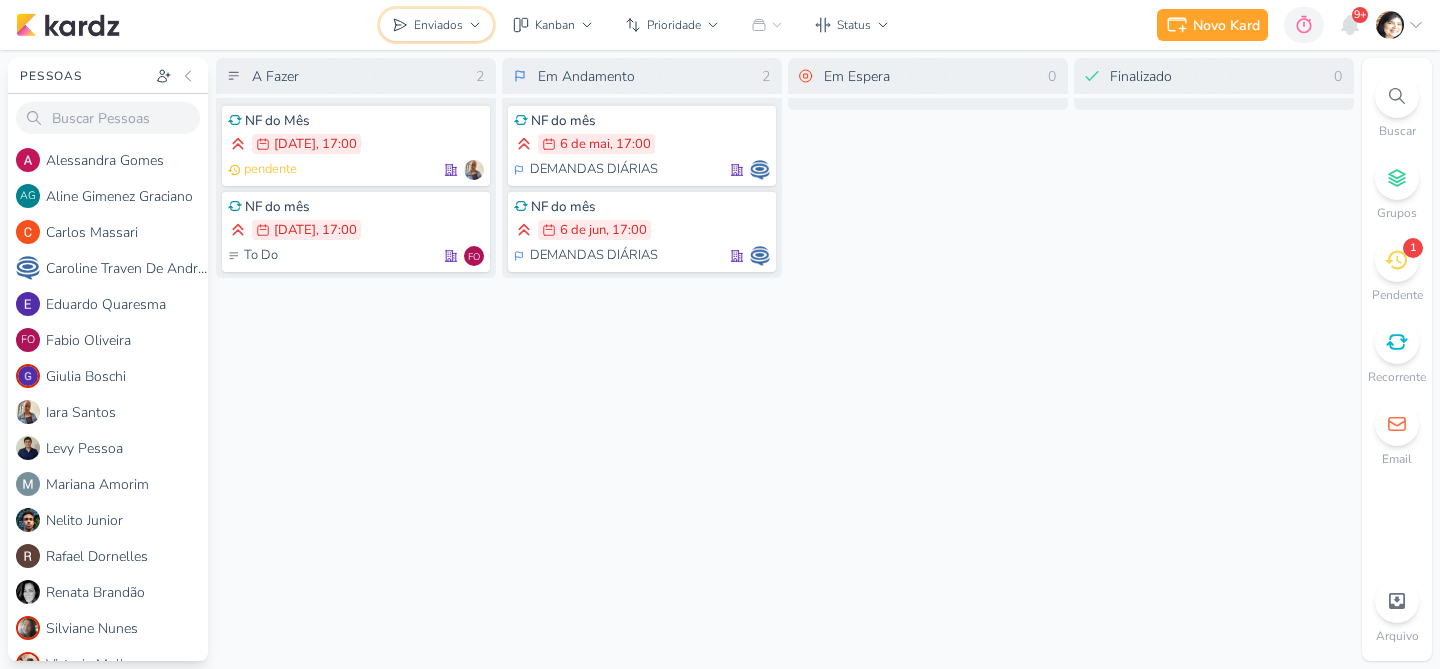 click on "Enviados" at bounding box center (438, 25) 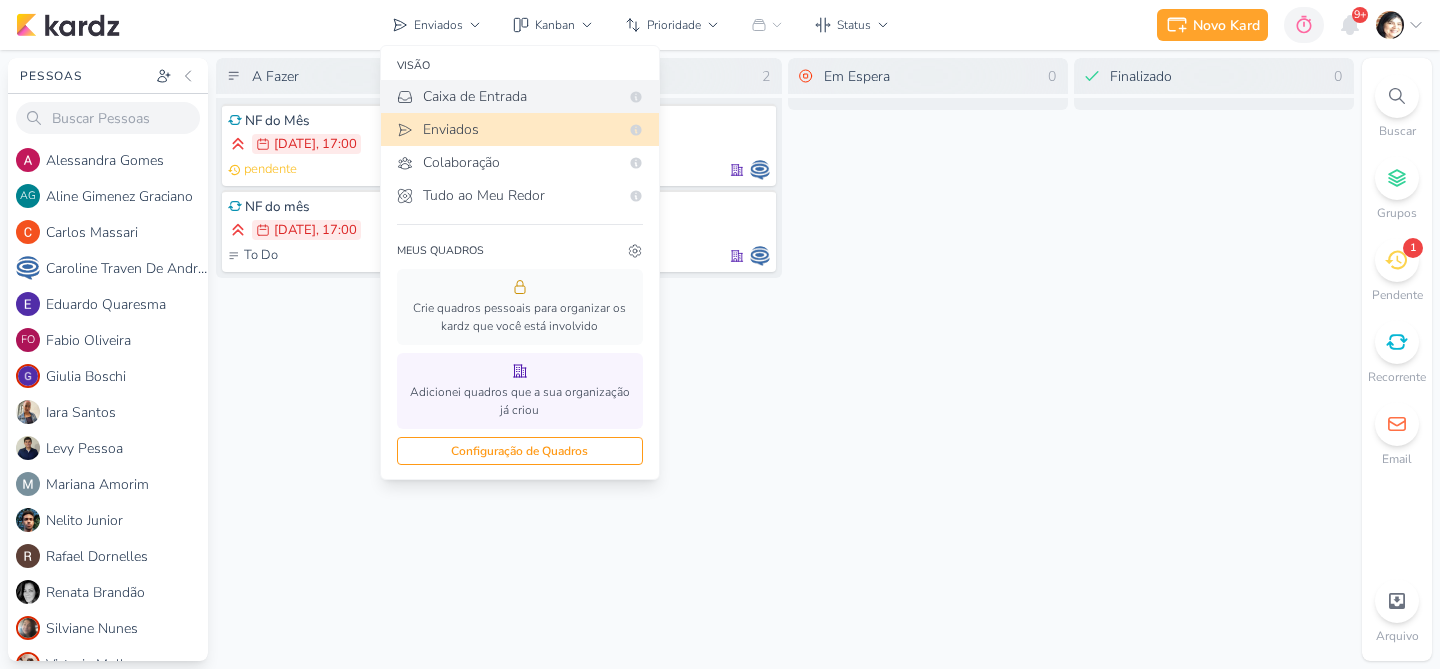 click on "Caixa de Entrada" at bounding box center (521, 96) 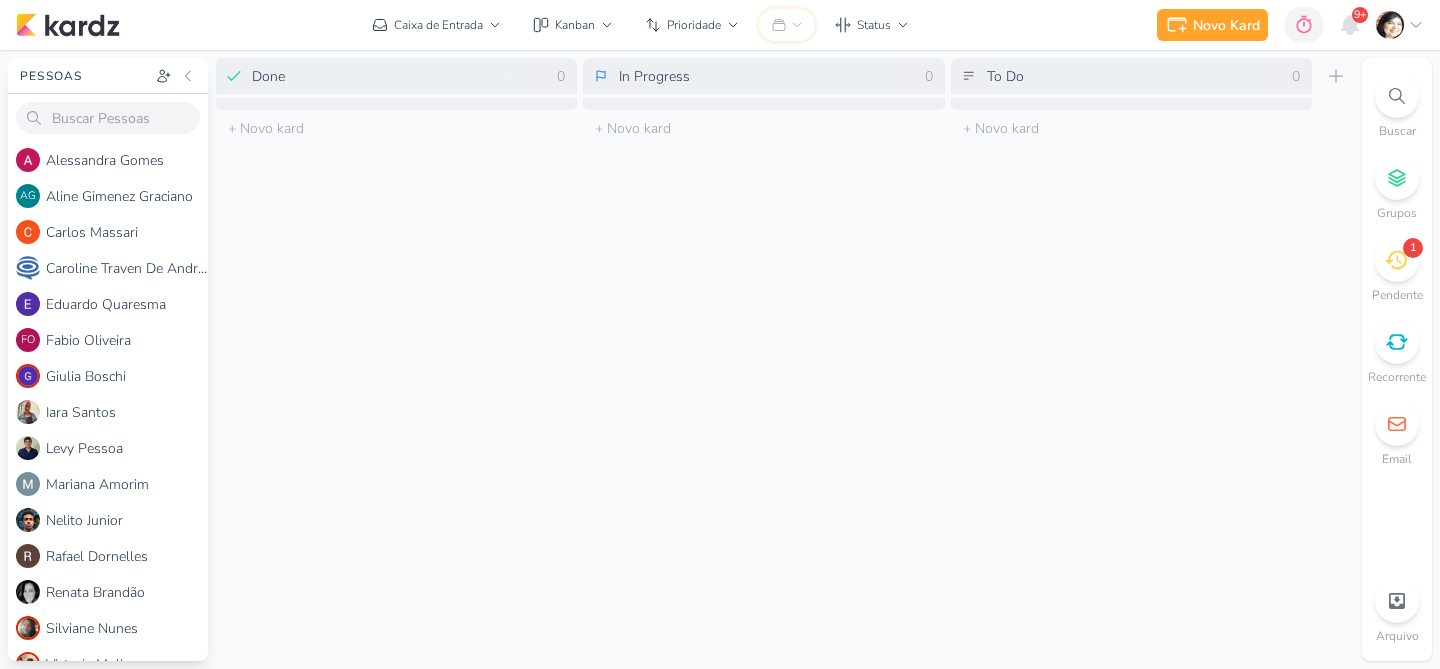 click 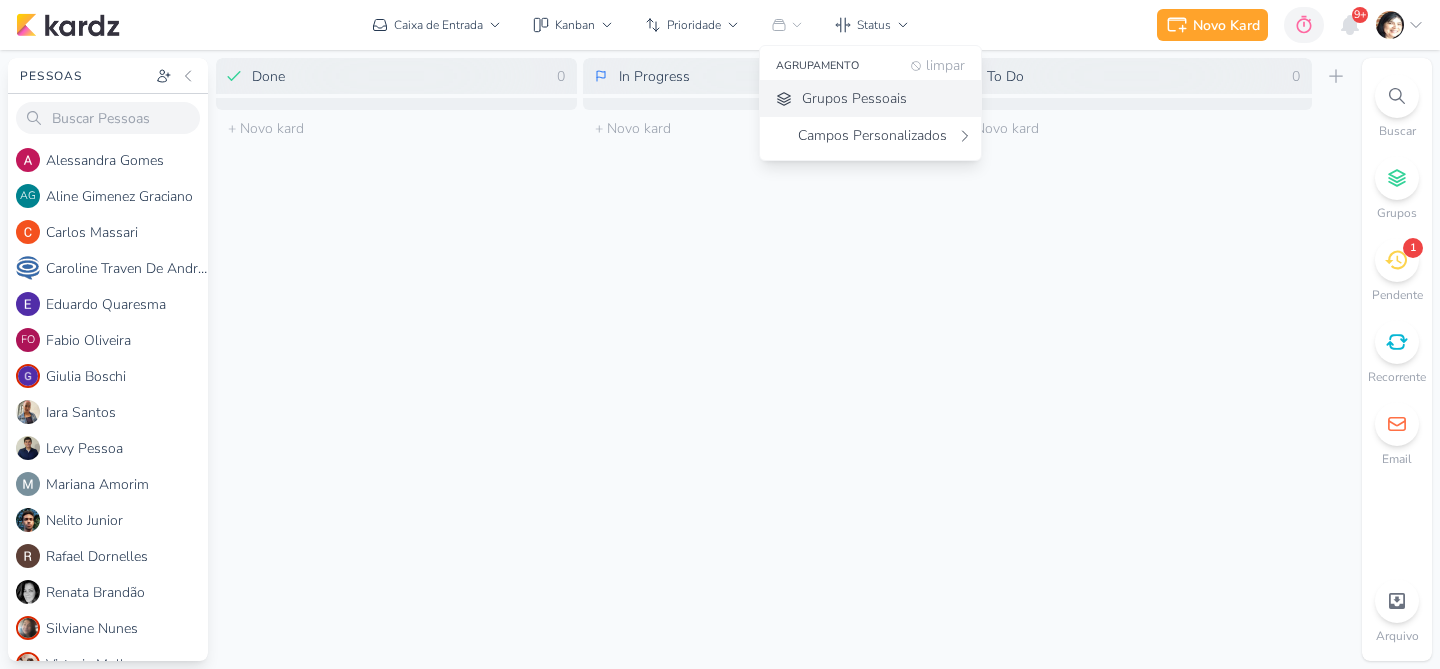 click on "Grupos Pessoais" at bounding box center (854, 98) 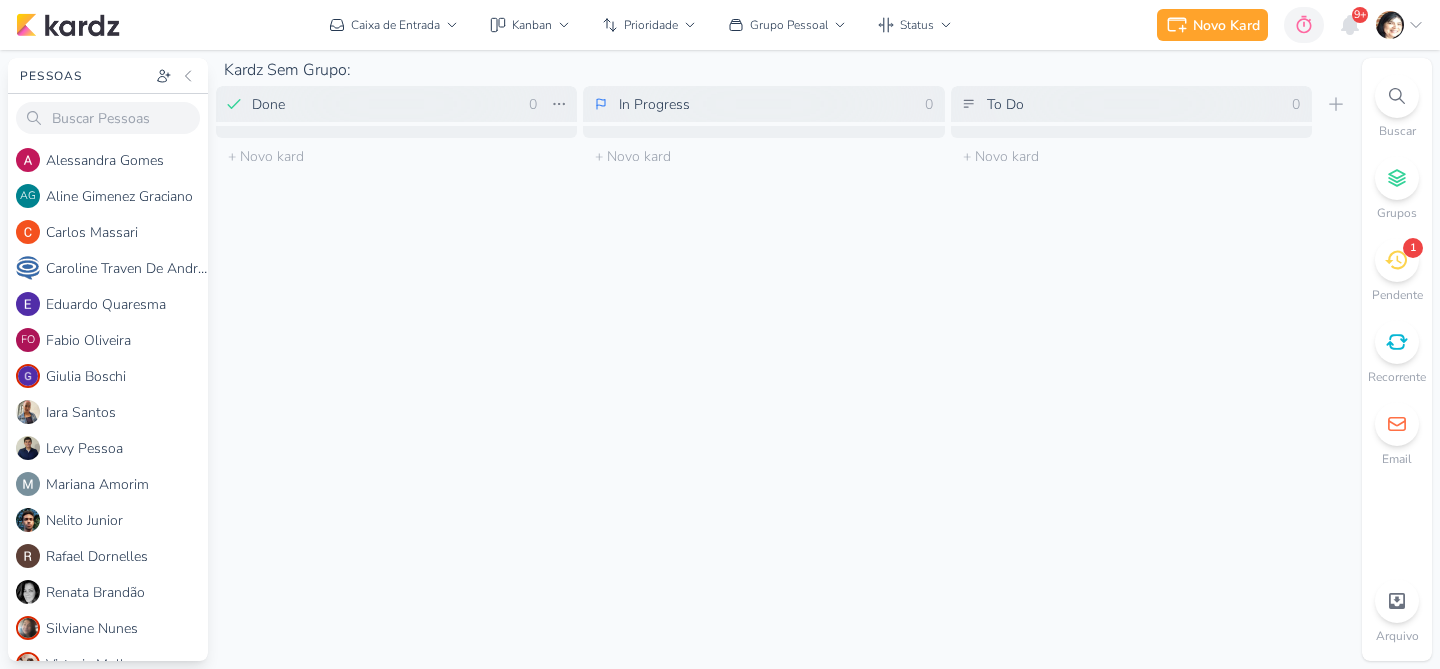 click on "Done" at bounding box center [384, 104] 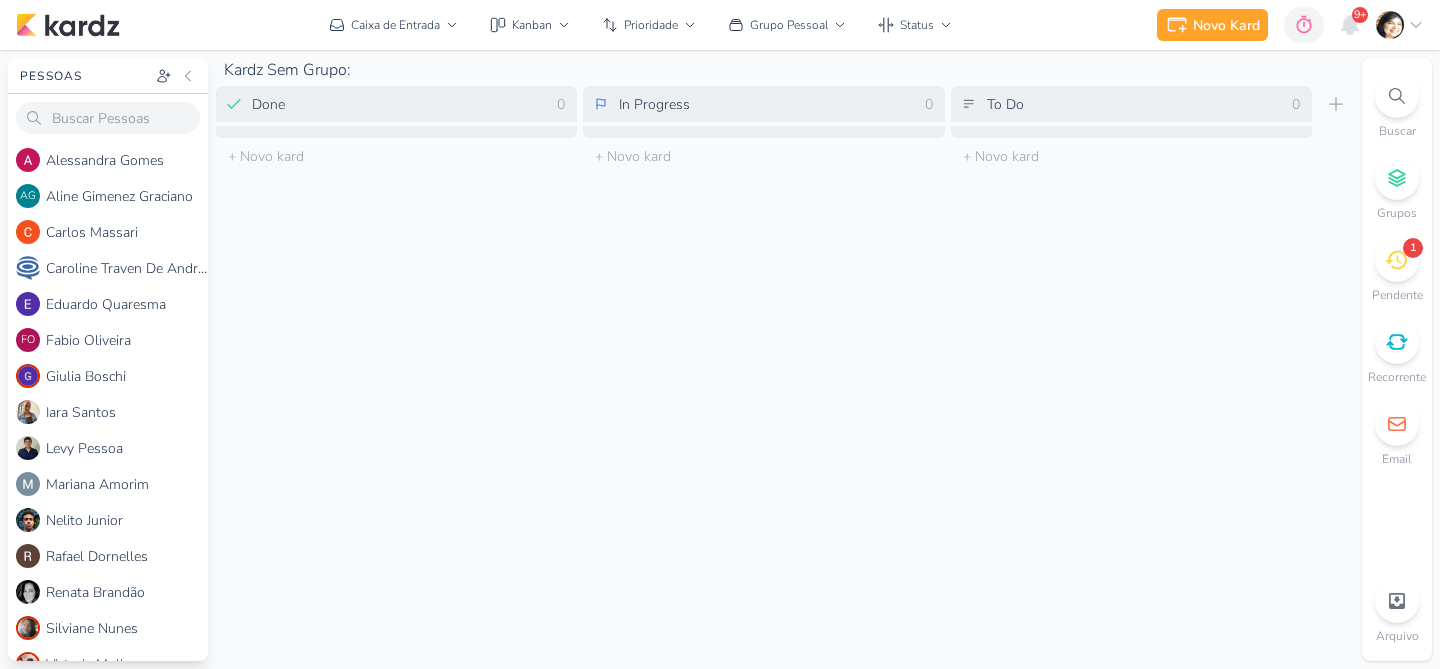 click on "Kardz Sem Grupo:
Done
0
Mover Para Esquerda
Mover Para Direita
[GEOGRAPHIC_DATA]
O título do kard deve ter menos que 100 caracteres
0" at bounding box center (785, 359) 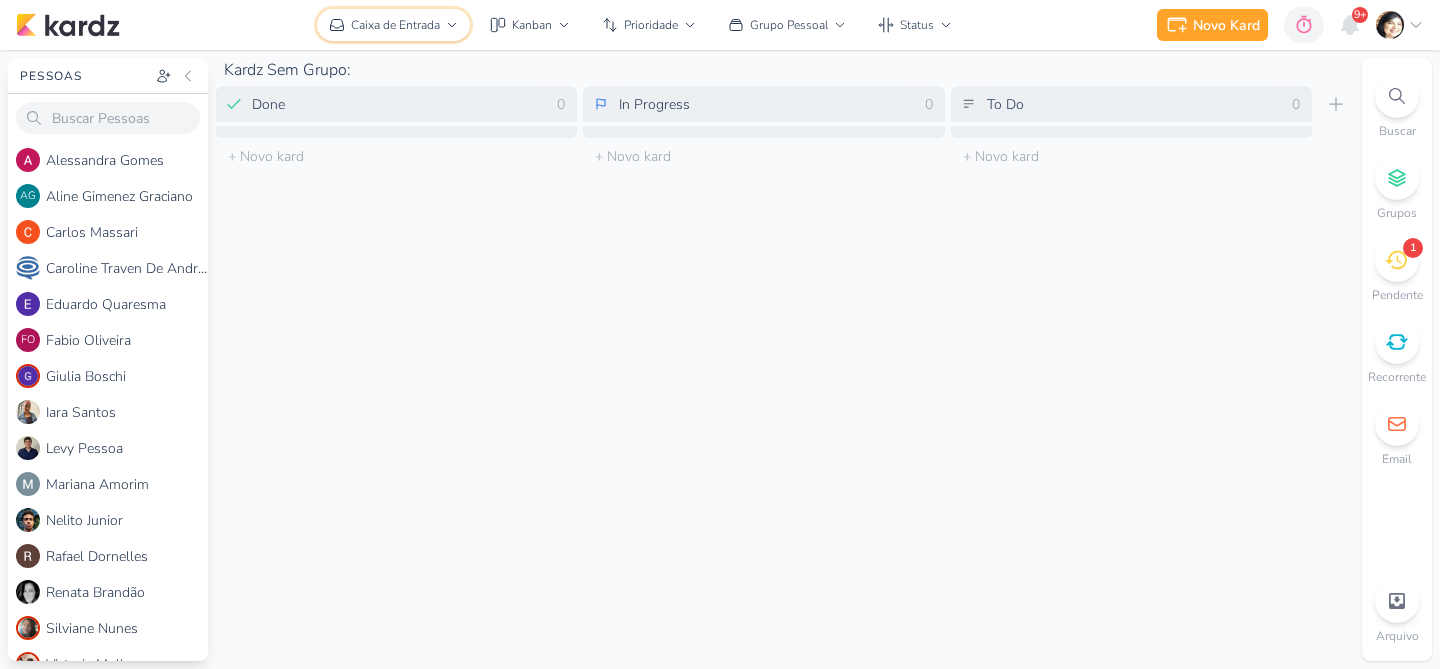 click on "Caixa de Entrada" at bounding box center [395, 25] 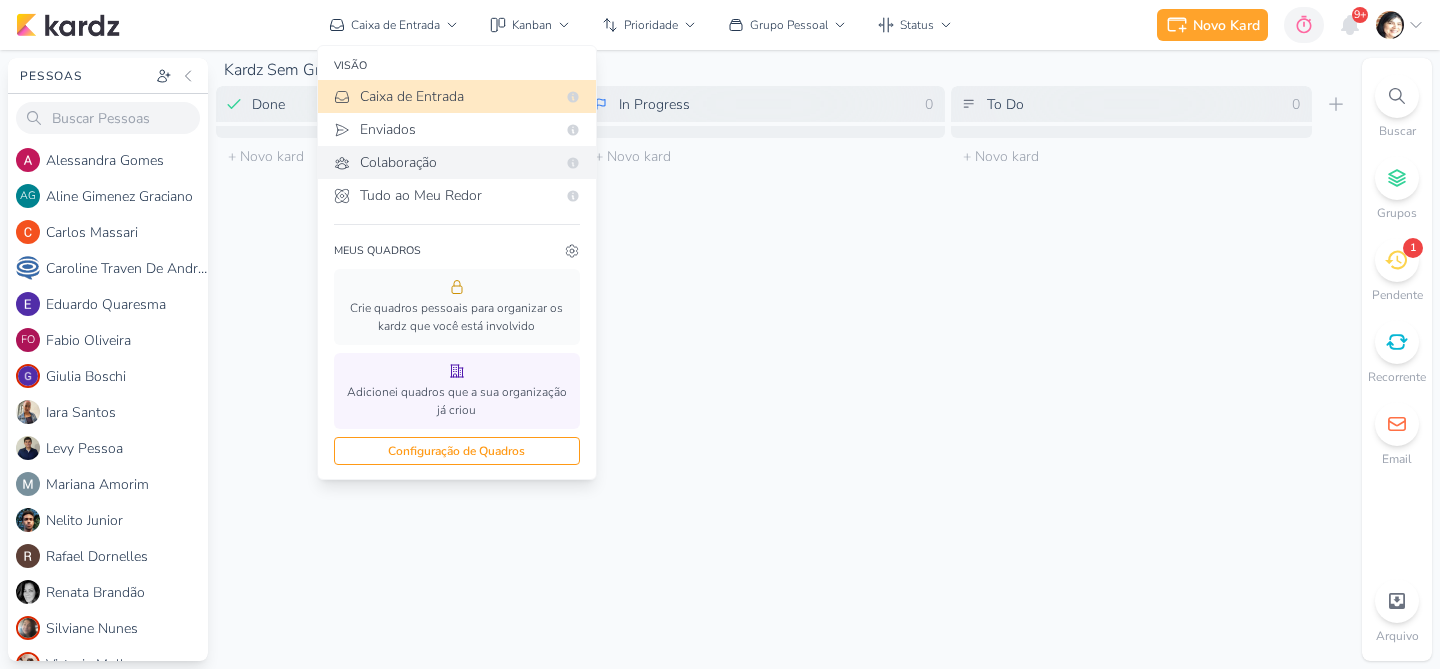 click on "Colaboração" at bounding box center [458, 162] 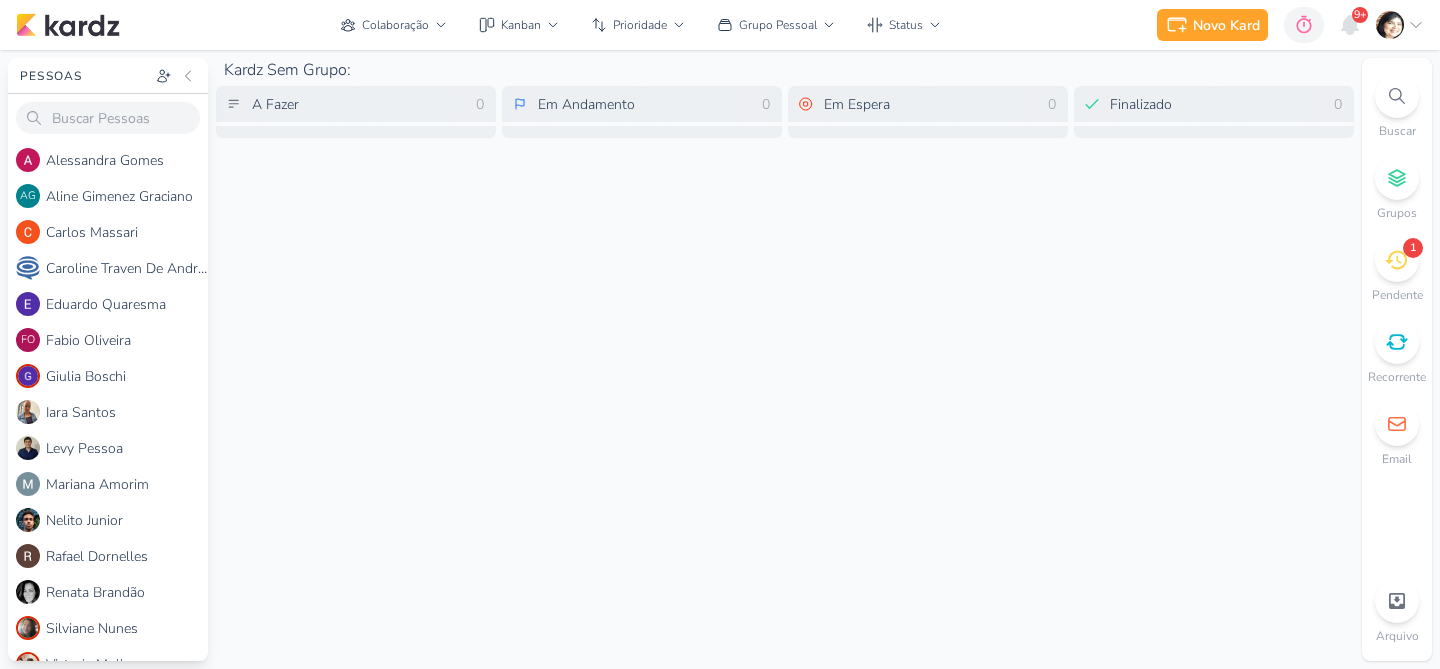 click 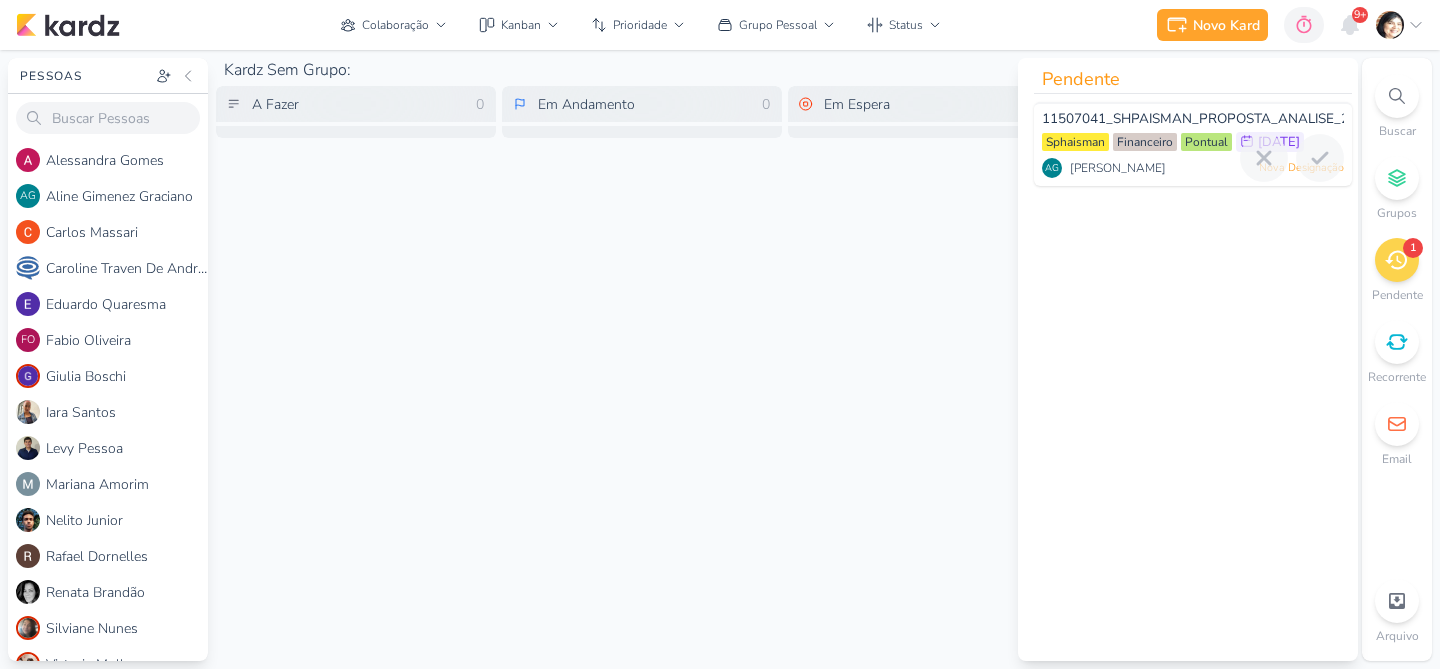 click on "11507041_SHPAISMAN_PROPOSTA_ANALISE_23.05" at bounding box center (1209, 118) 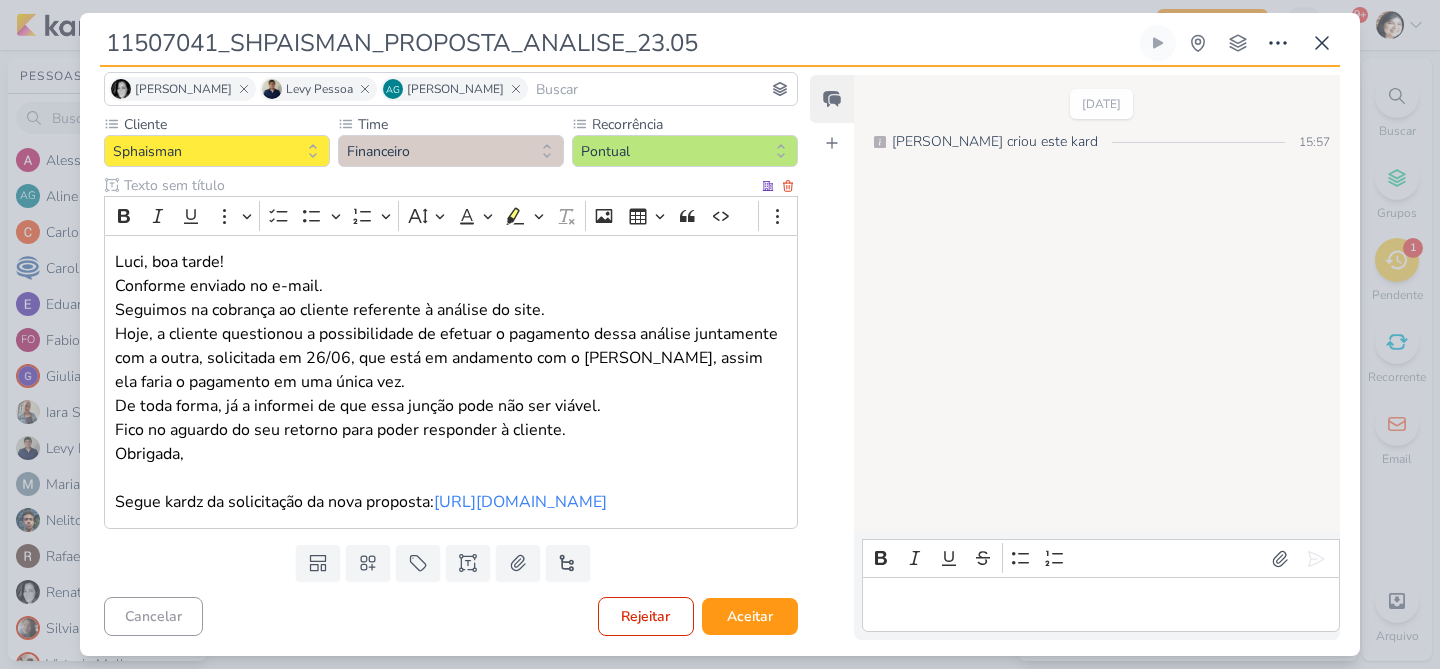 scroll, scrollTop: 168, scrollLeft: 0, axis: vertical 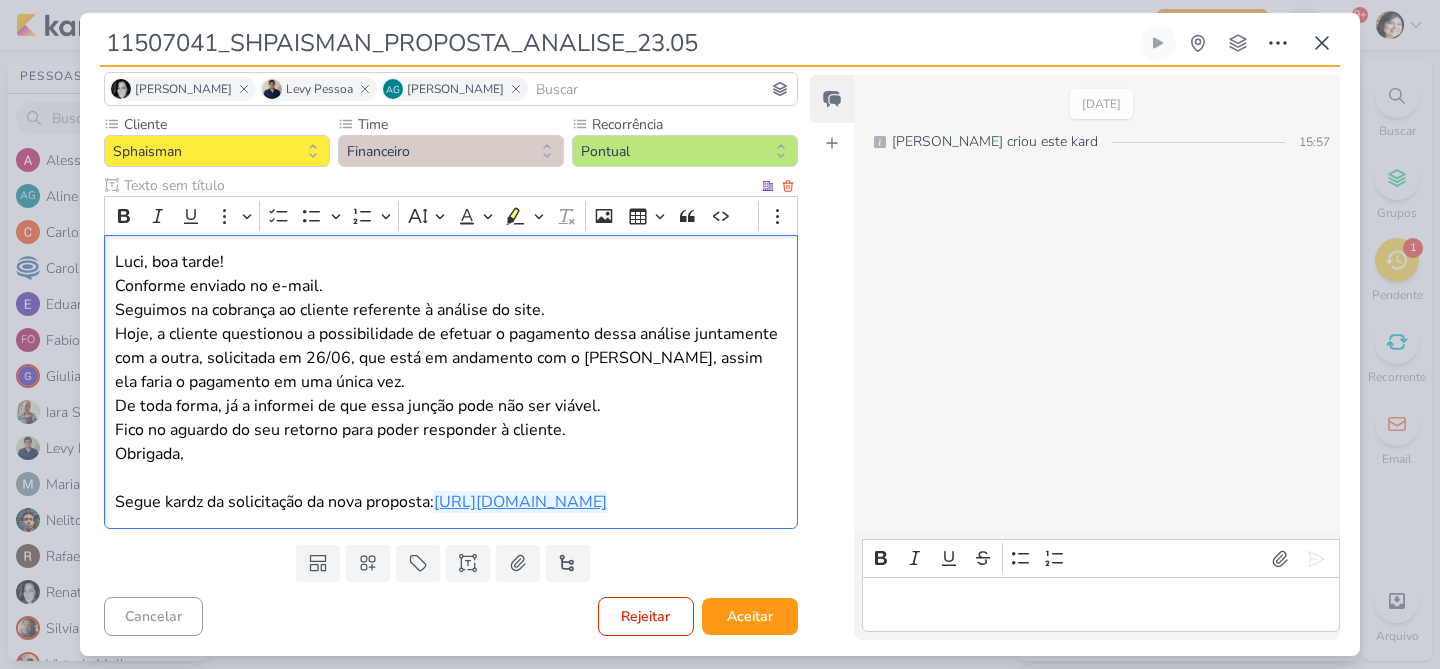 click on "[URL][DOMAIN_NAME]" at bounding box center [520, 502] 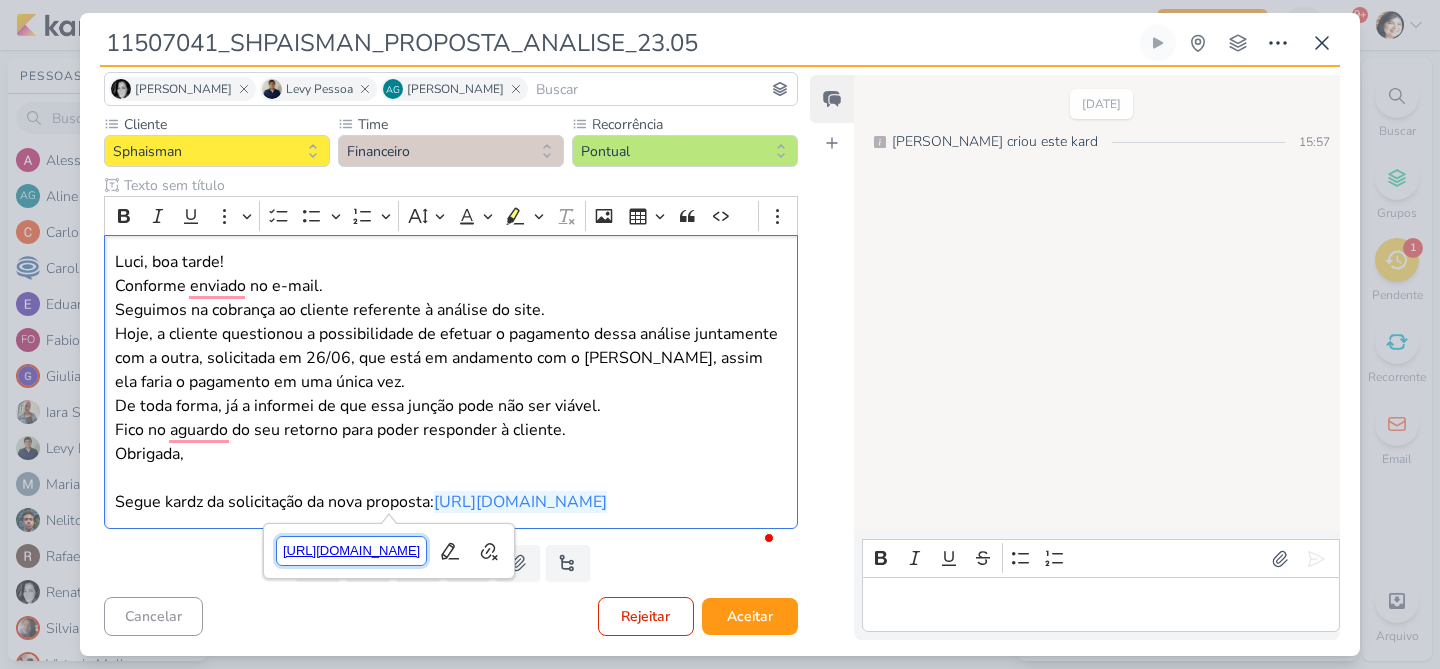 click on "[URL][DOMAIN_NAME]" at bounding box center [352, 551] 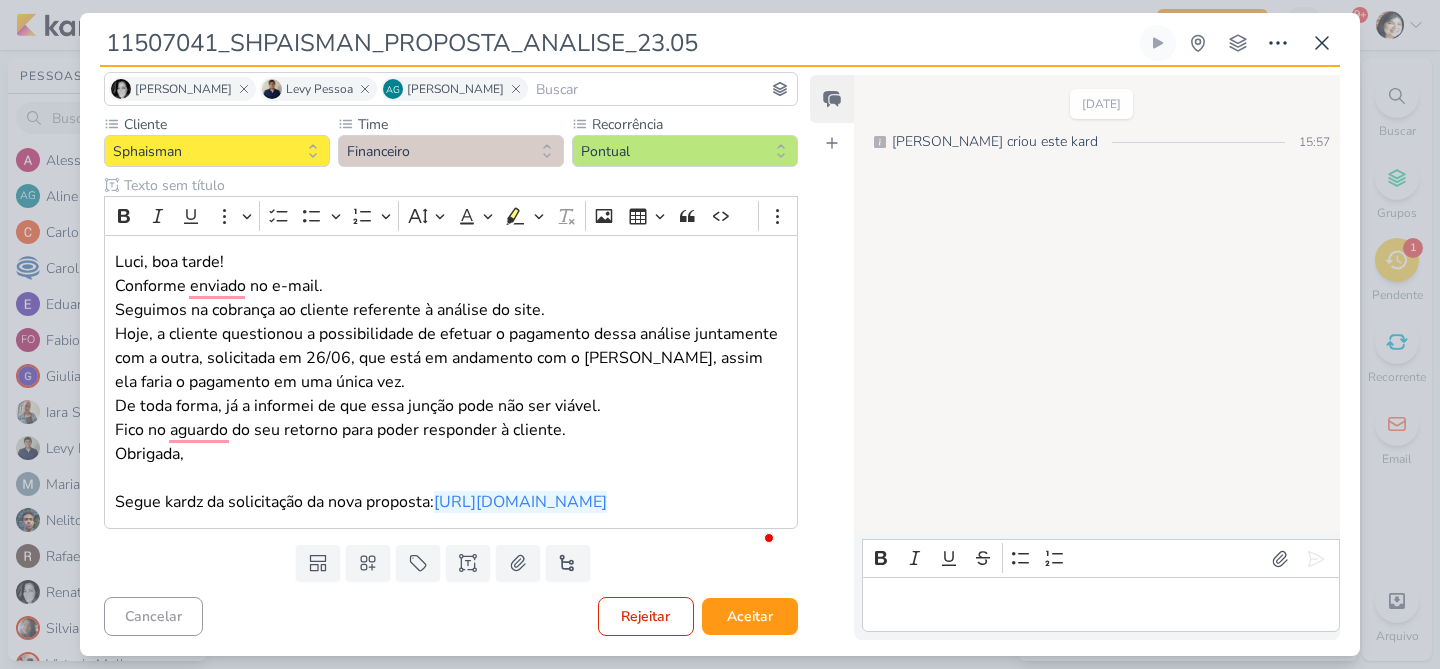 click on "[DATE]
[PERSON_NAME] criou este kard
15:57" at bounding box center (1096, 304) 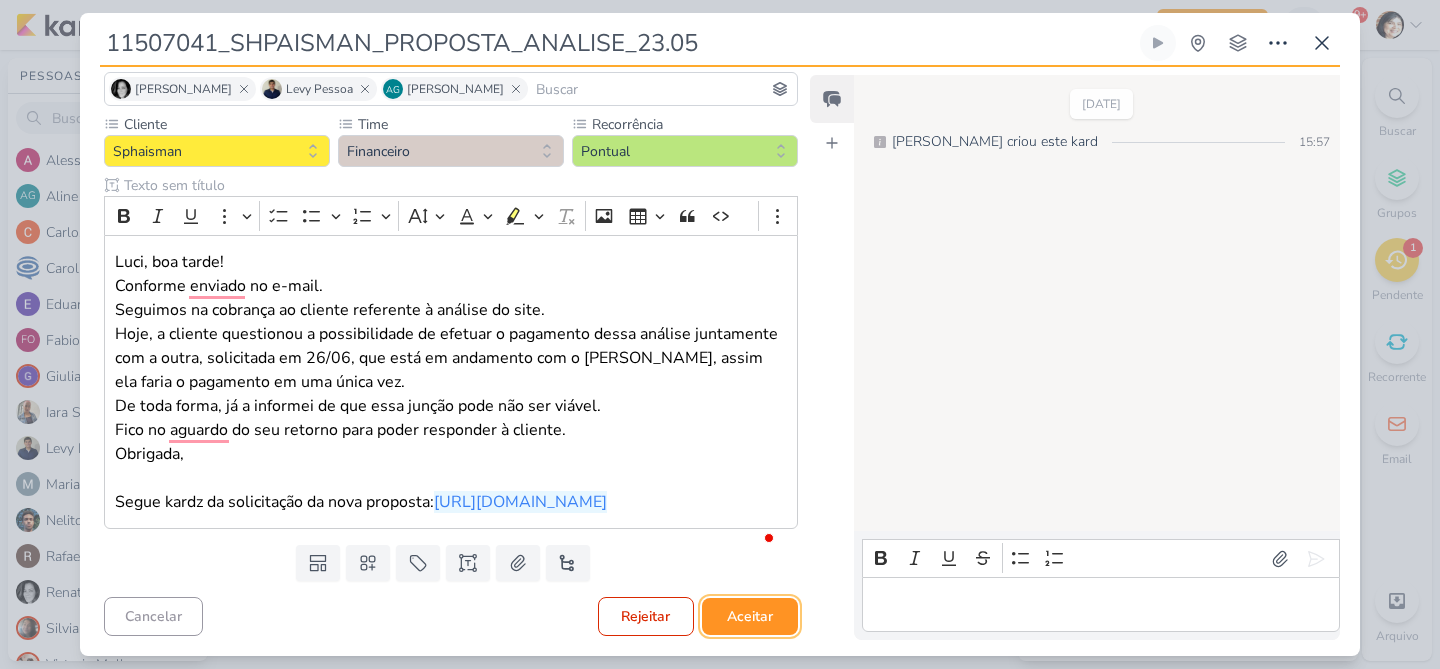 click on "Aceitar" at bounding box center (750, 616) 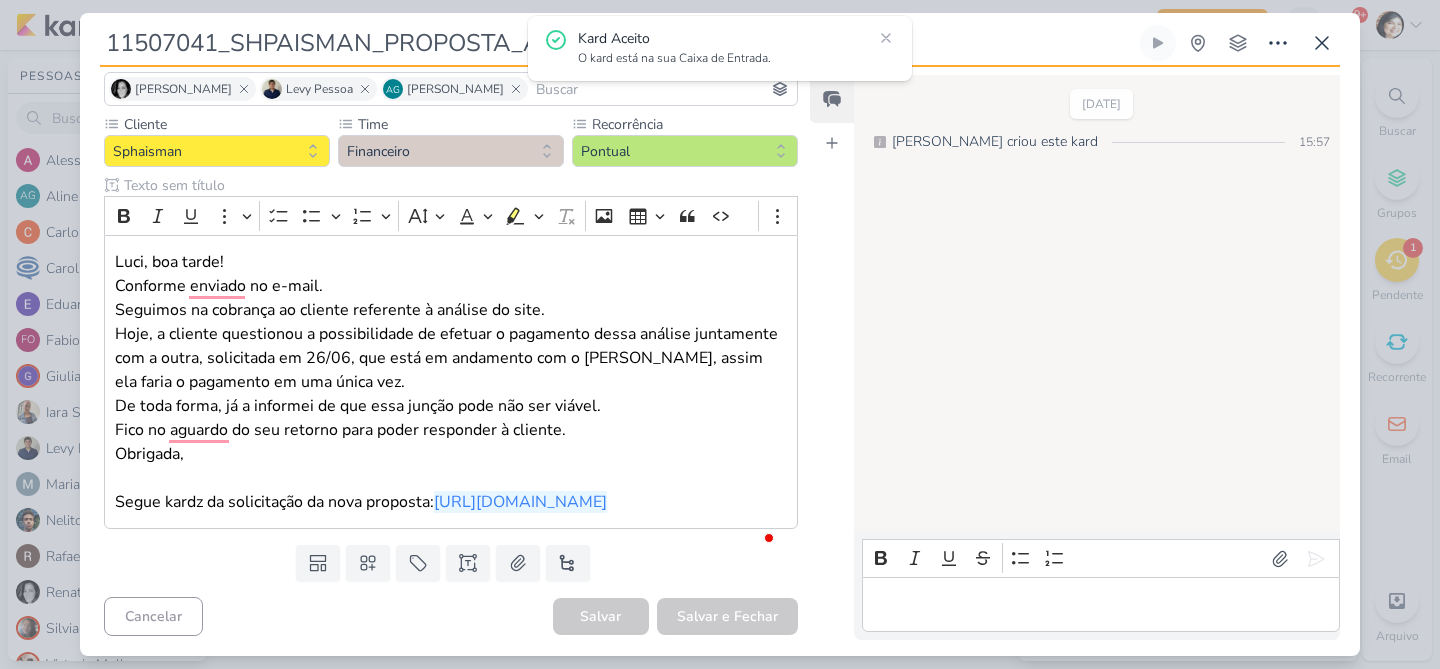 scroll, scrollTop: 168, scrollLeft: 0, axis: vertical 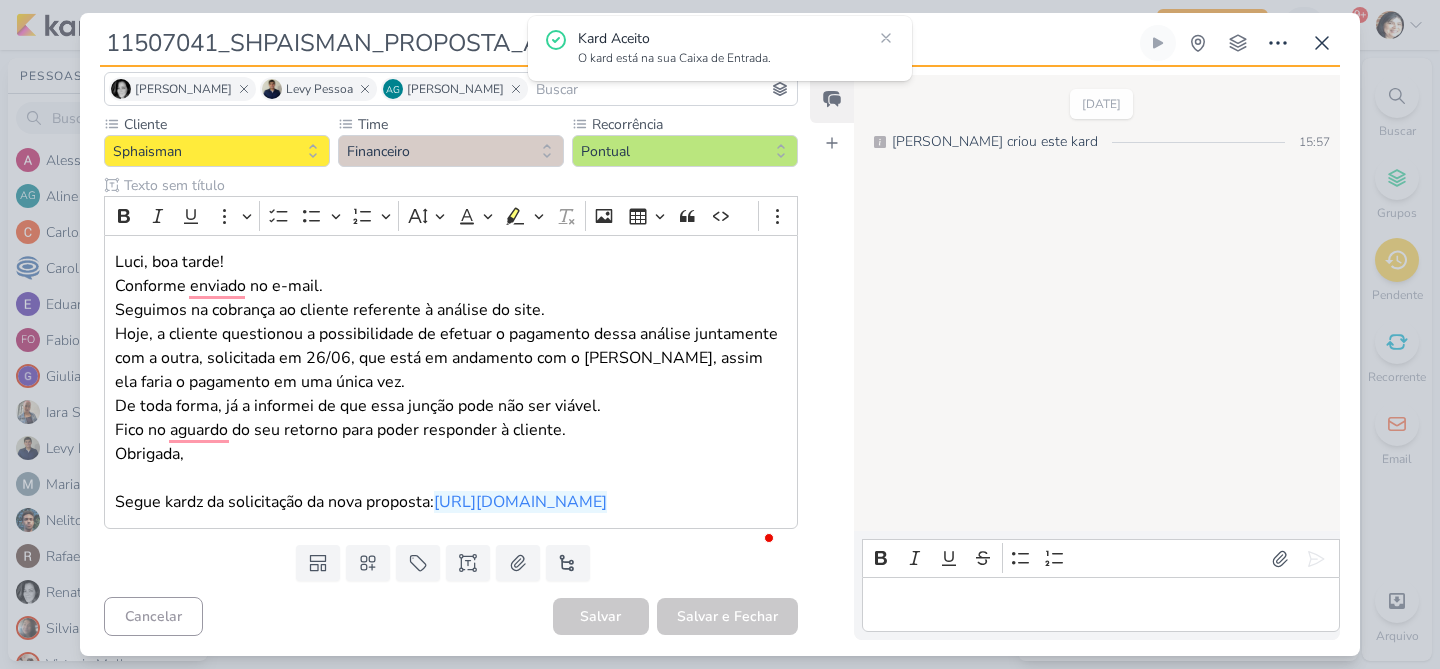 click on "[DATE]
[PERSON_NAME] criou este kard
15:57" at bounding box center (1096, 304) 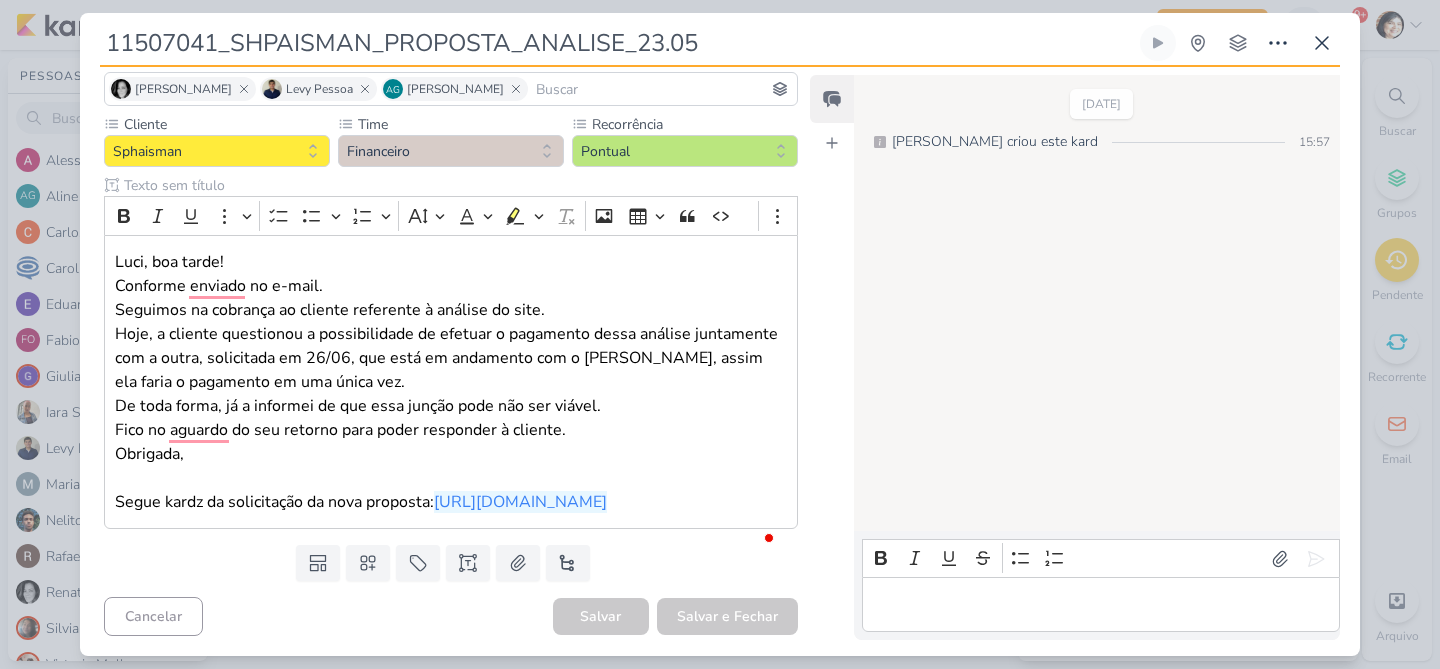 click on "[DATE]
[PERSON_NAME] criou este kard
15:57" at bounding box center [1096, 304] 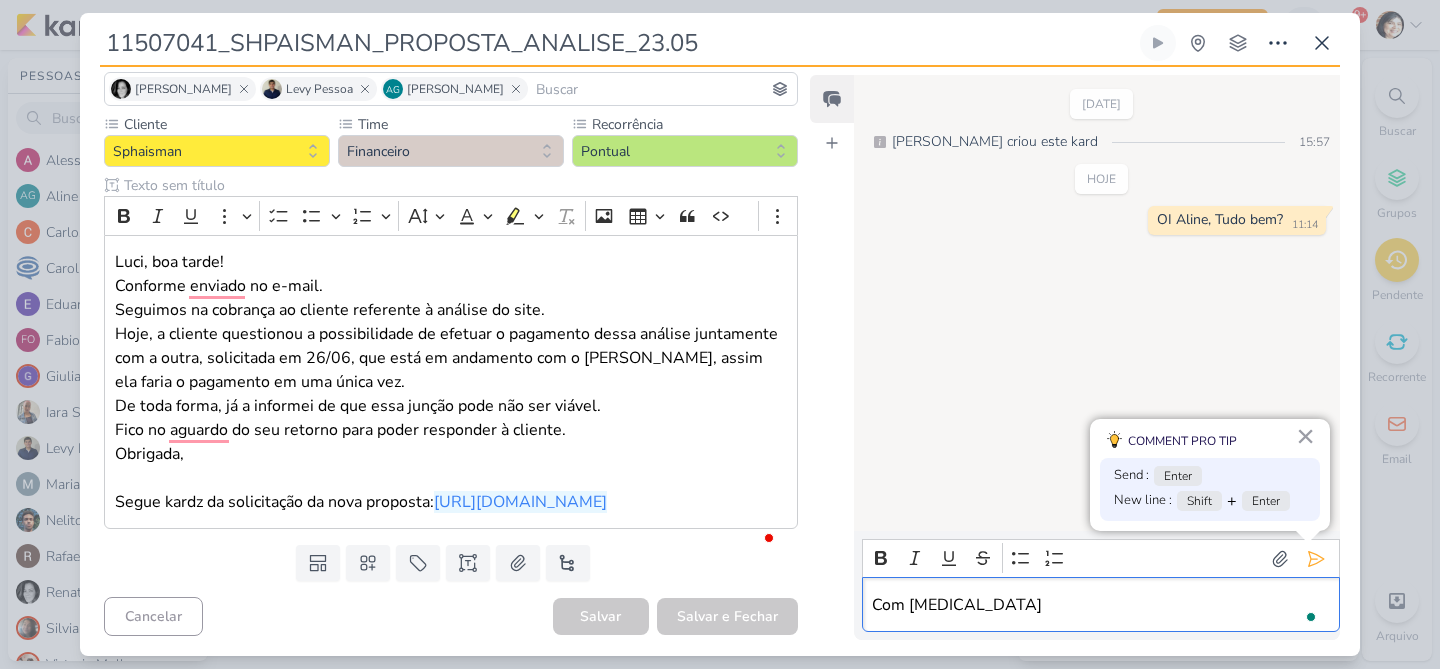 type 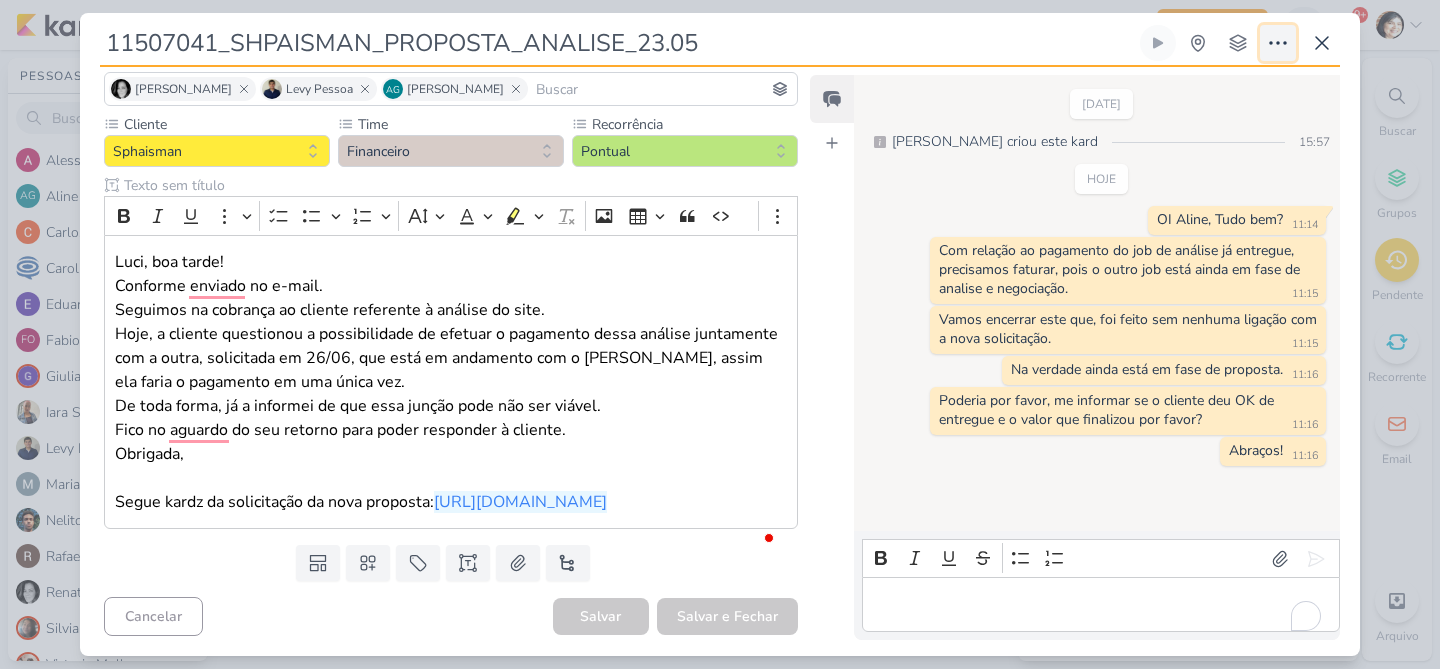 click 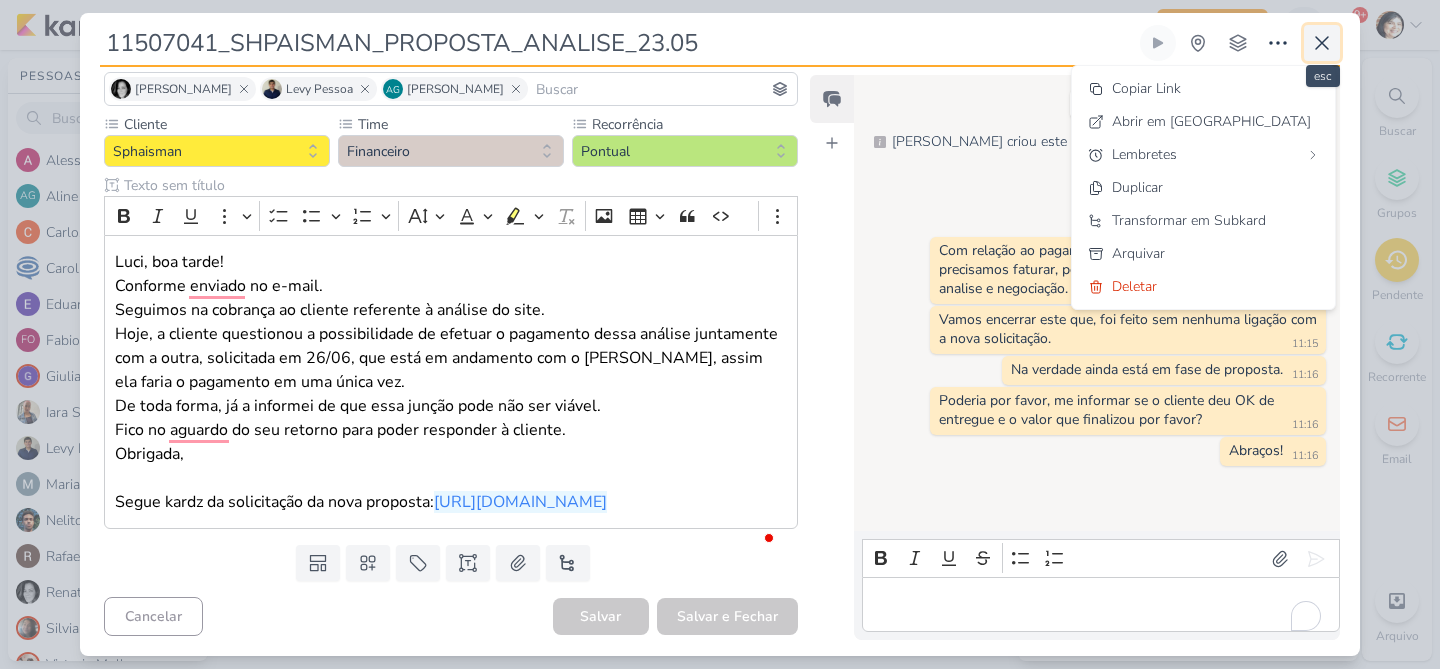 click 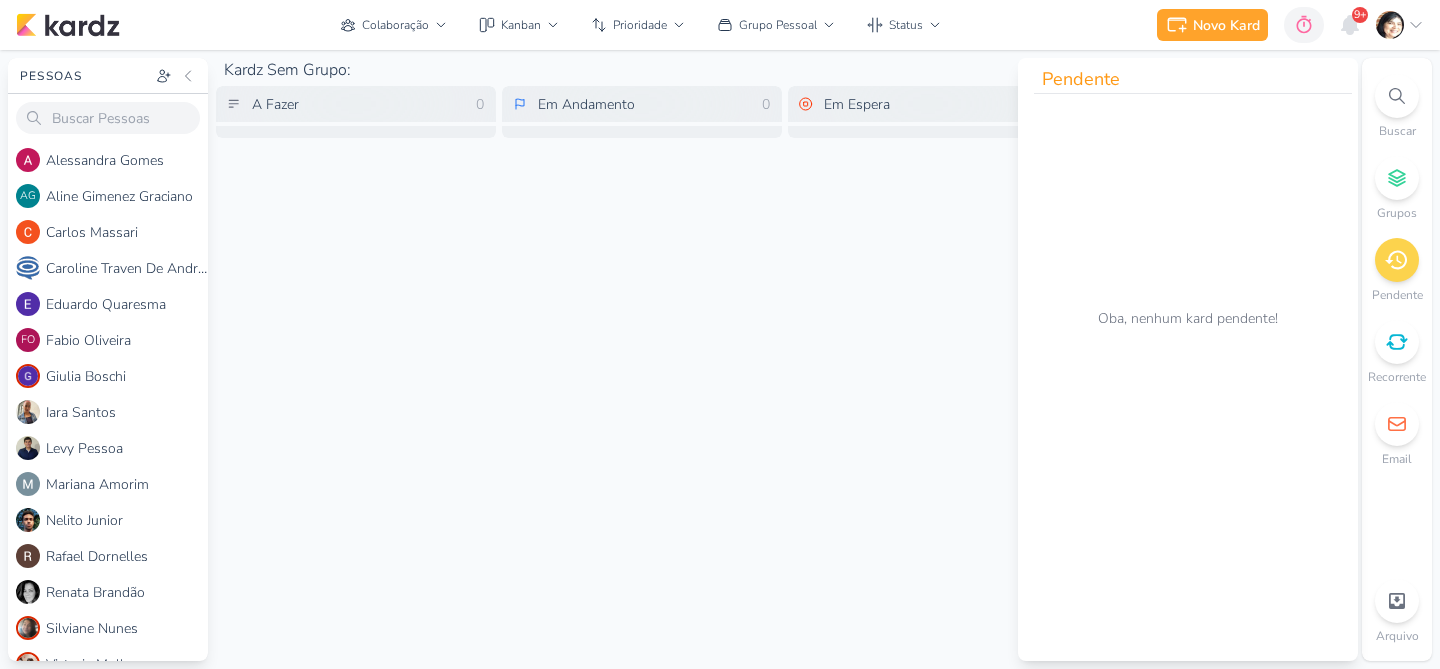 click on "Kardz Sem Grupo:
A Fazer
0
Em Andamento
0
Em Espera
0
Finalizado
0" at bounding box center [785, 359] 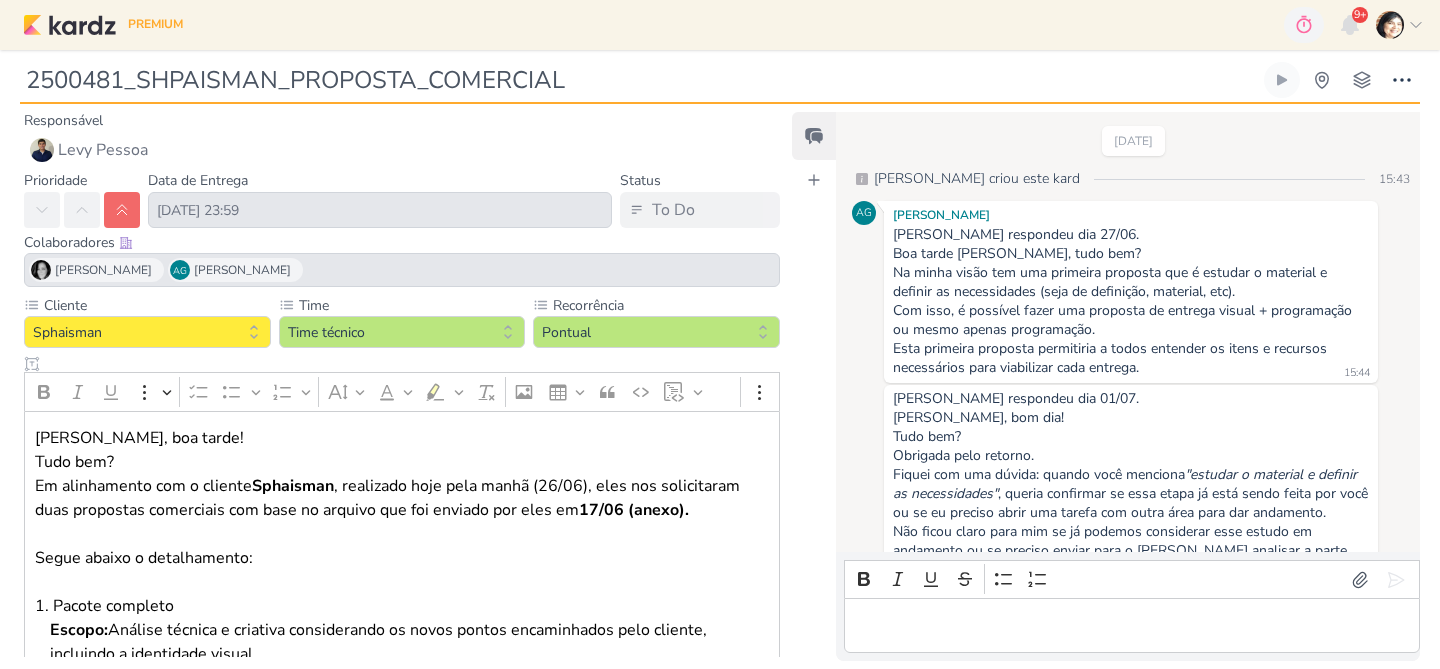 scroll, scrollTop: 0, scrollLeft: 0, axis: both 